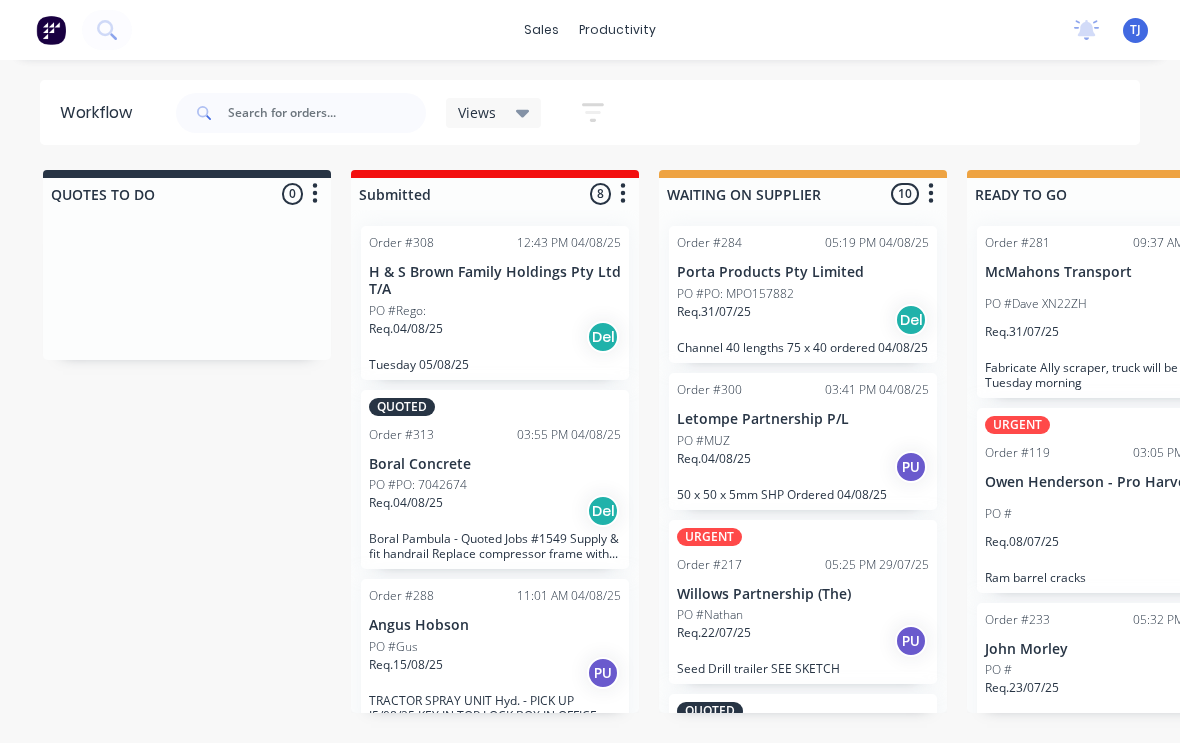 scroll, scrollTop: 4, scrollLeft: 616, axis: both 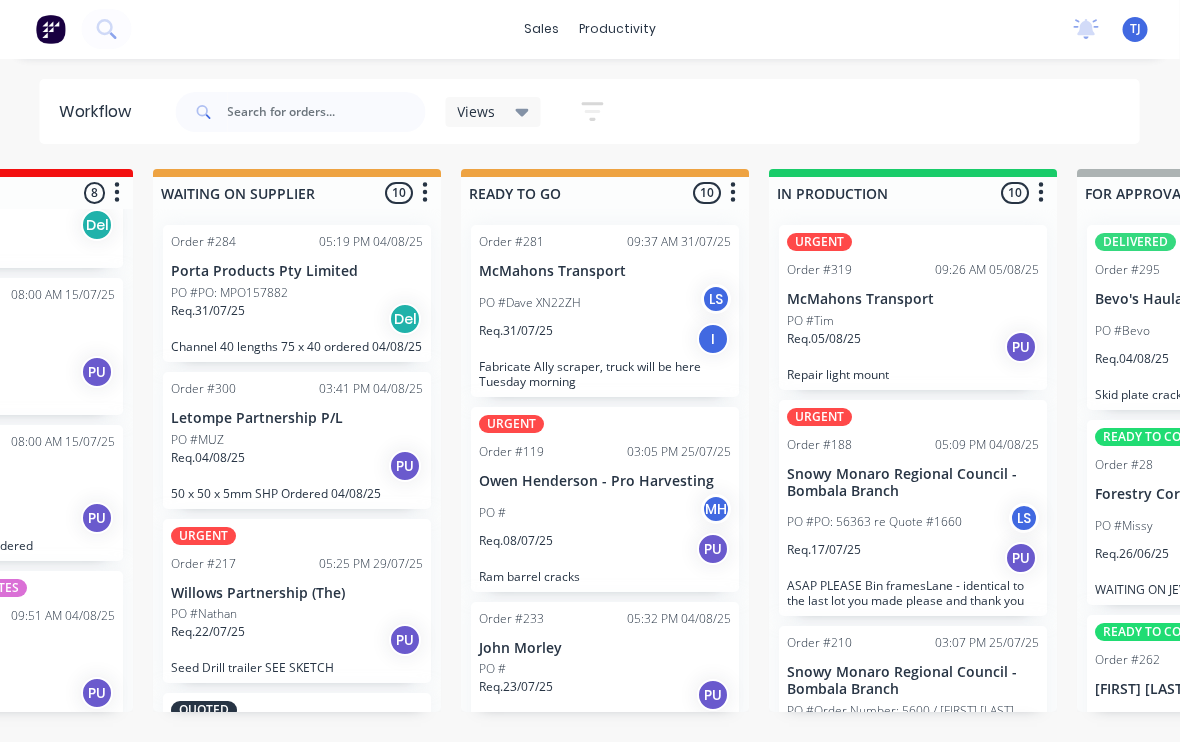 click on "PO #Tim" at bounding box center (914, 322) 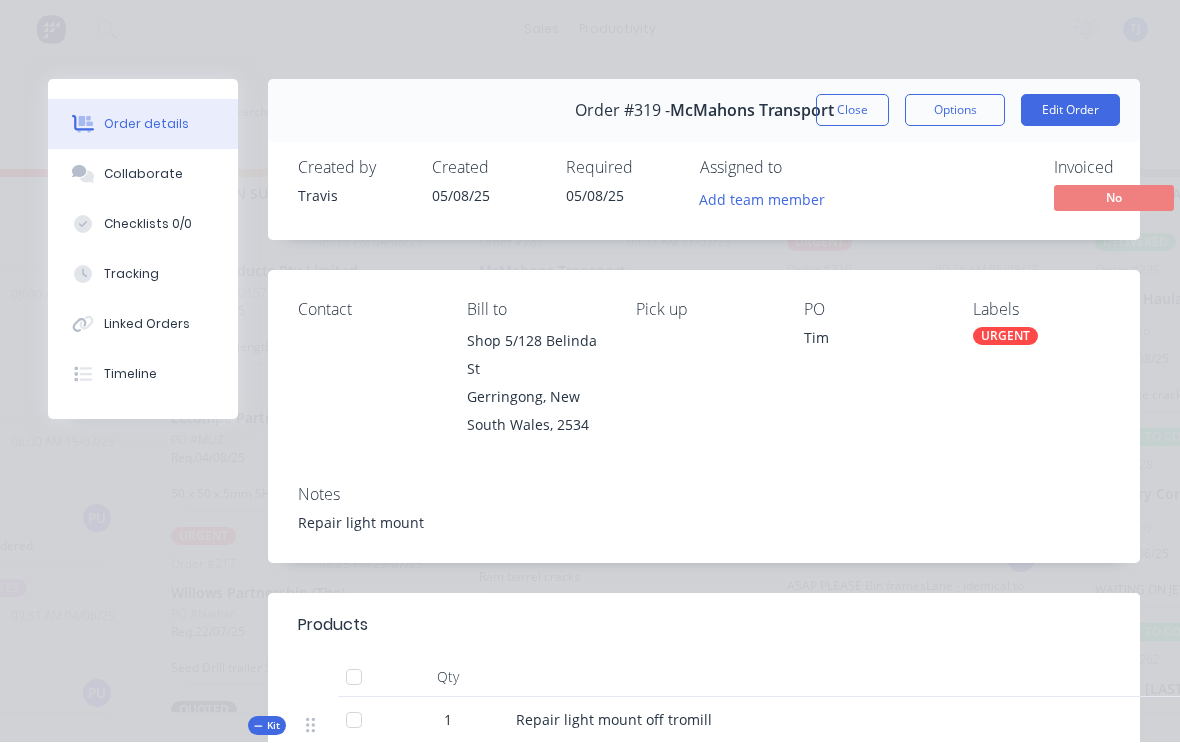 click on "Edit Order" at bounding box center (1070, 111) 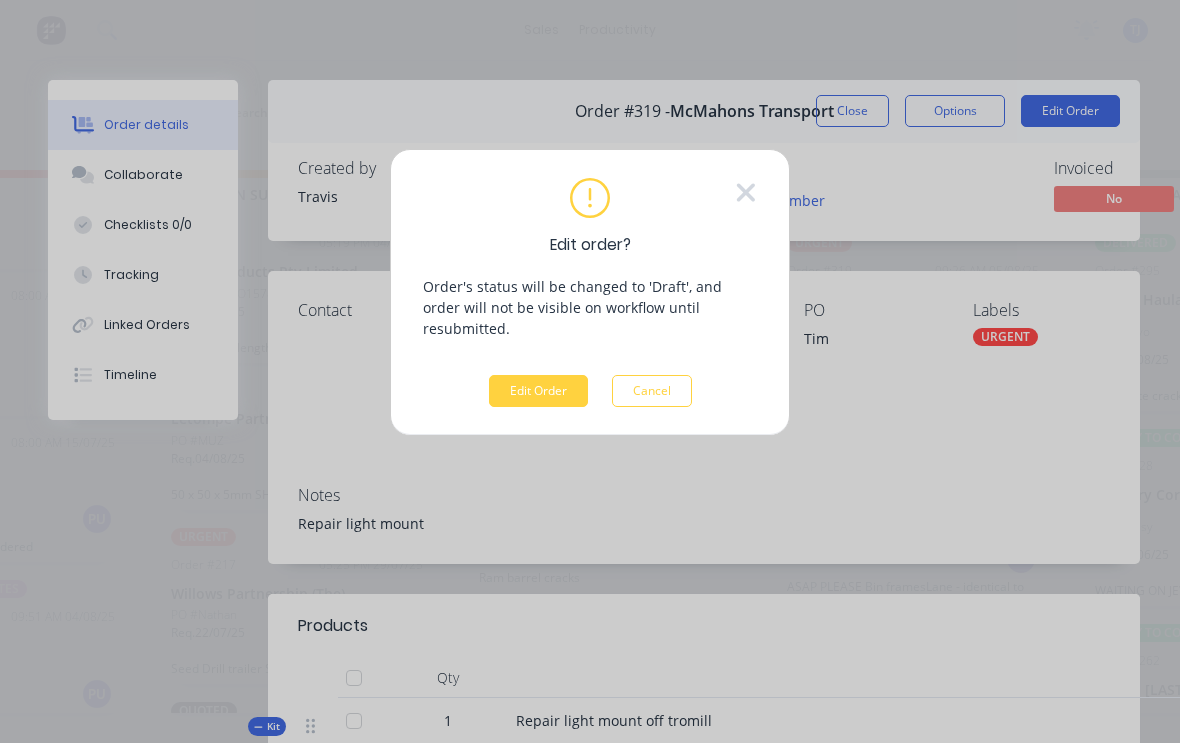 click on "Edit Order" at bounding box center (538, 391) 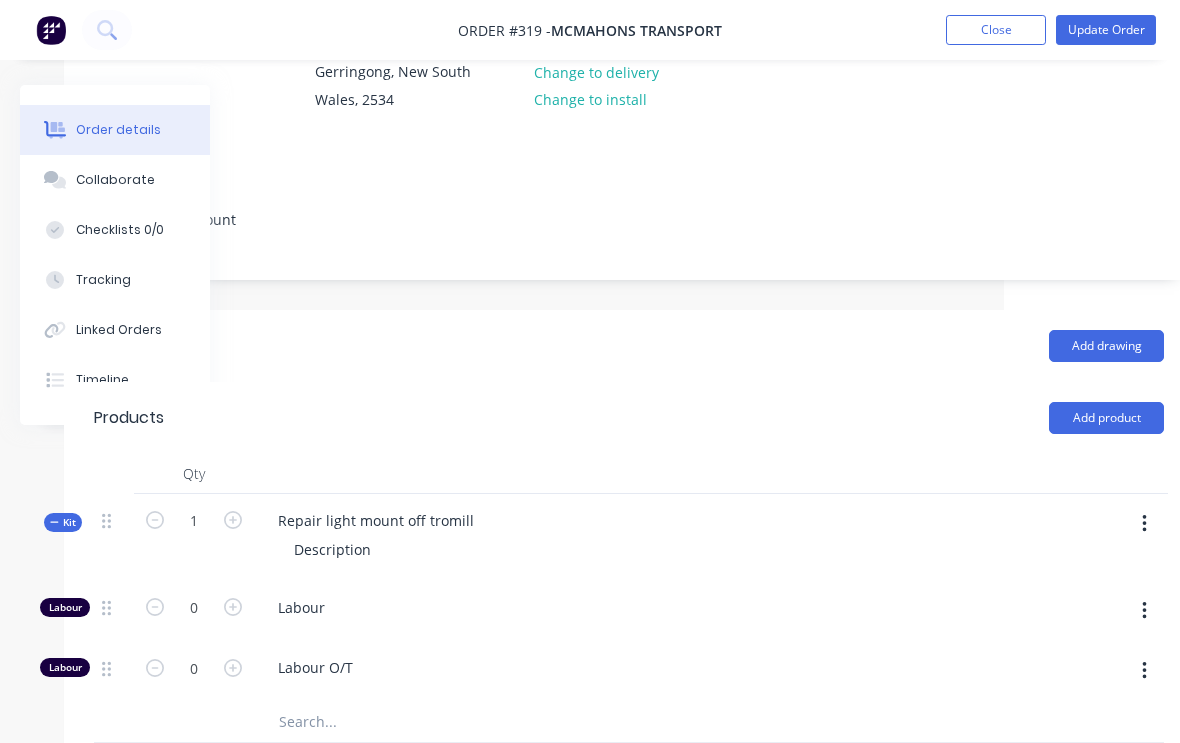 scroll, scrollTop: 249, scrollLeft: 176, axis: both 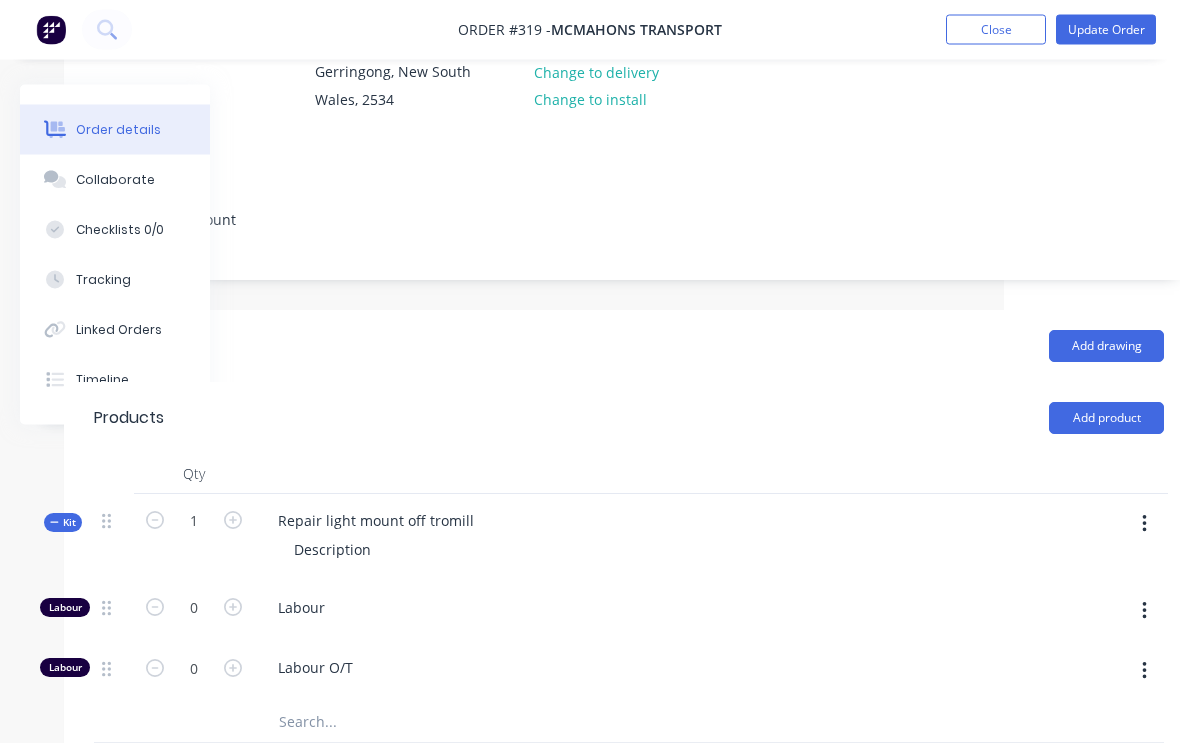click at bounding box center [1144, 525] 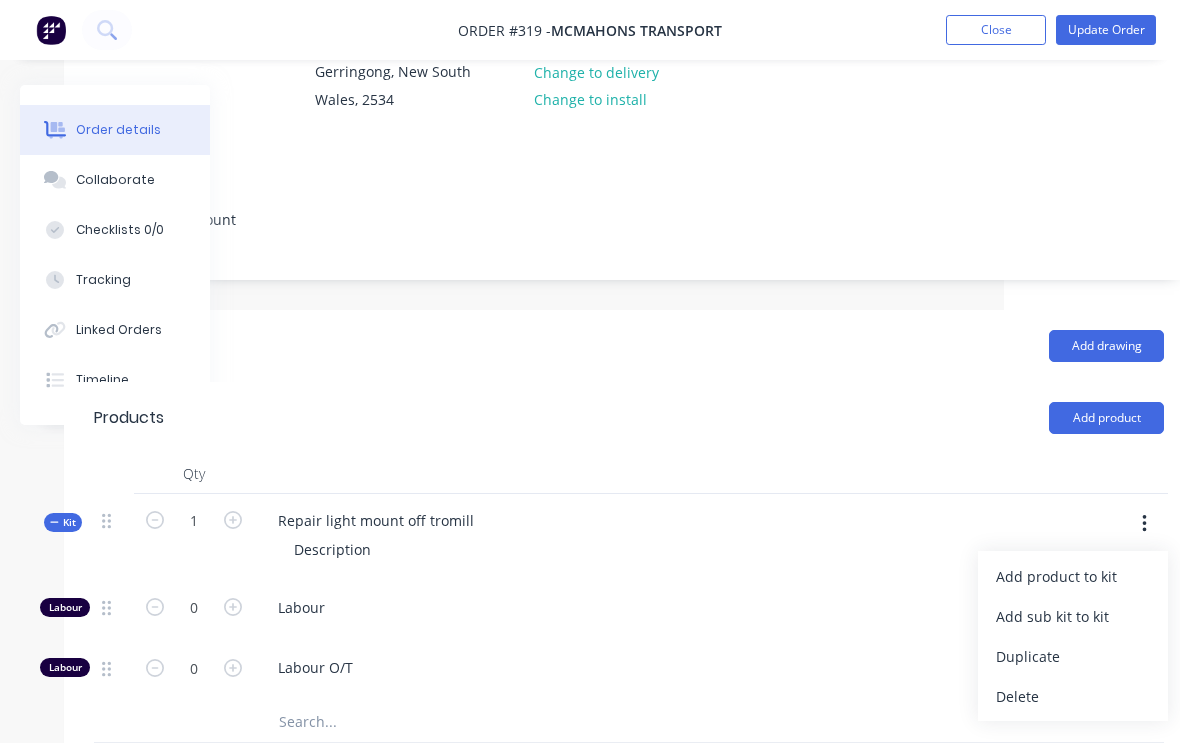 click on "Add product to kit" at bounding box center (1073, 576) 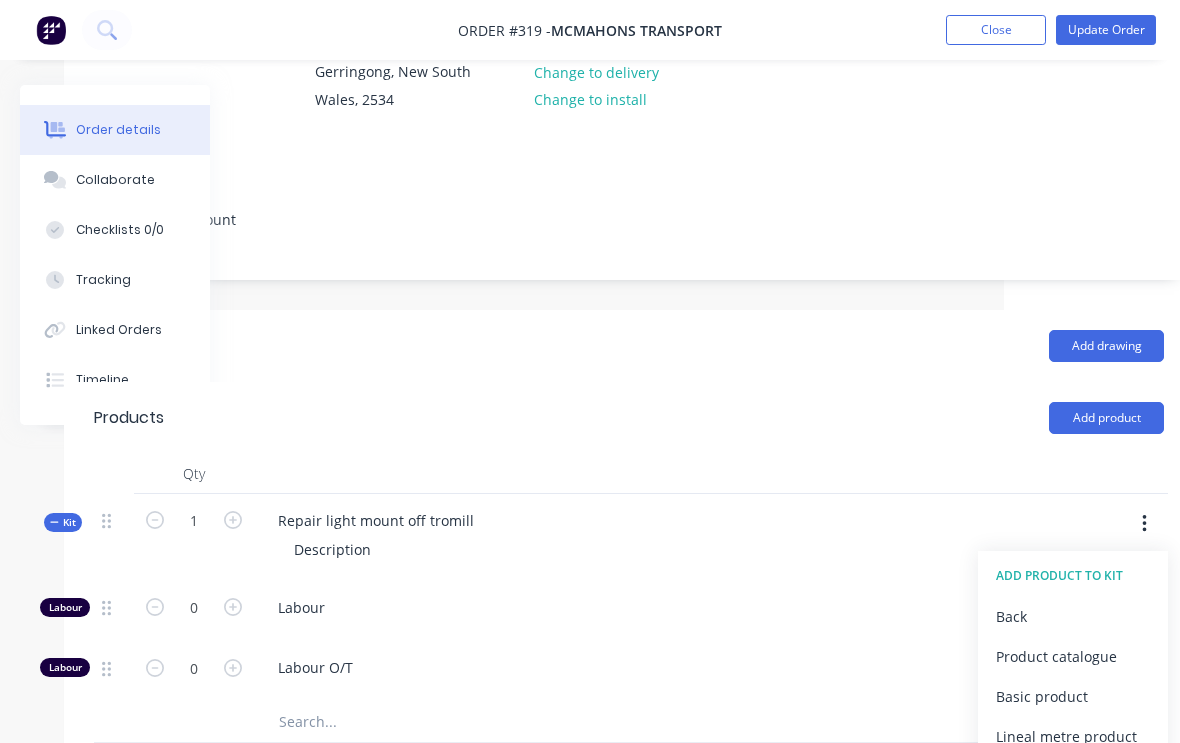 click on "Product catalogue" at bounding box center [1073, 656] 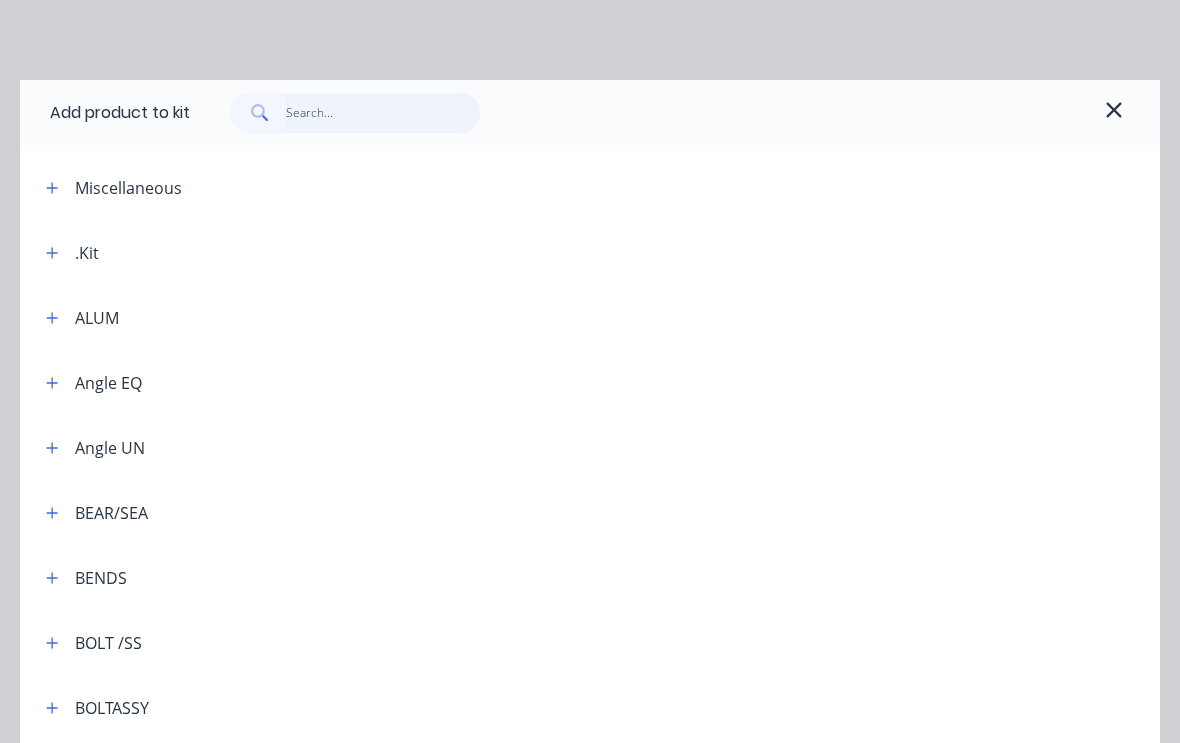 click at bounding box center (383, 113) 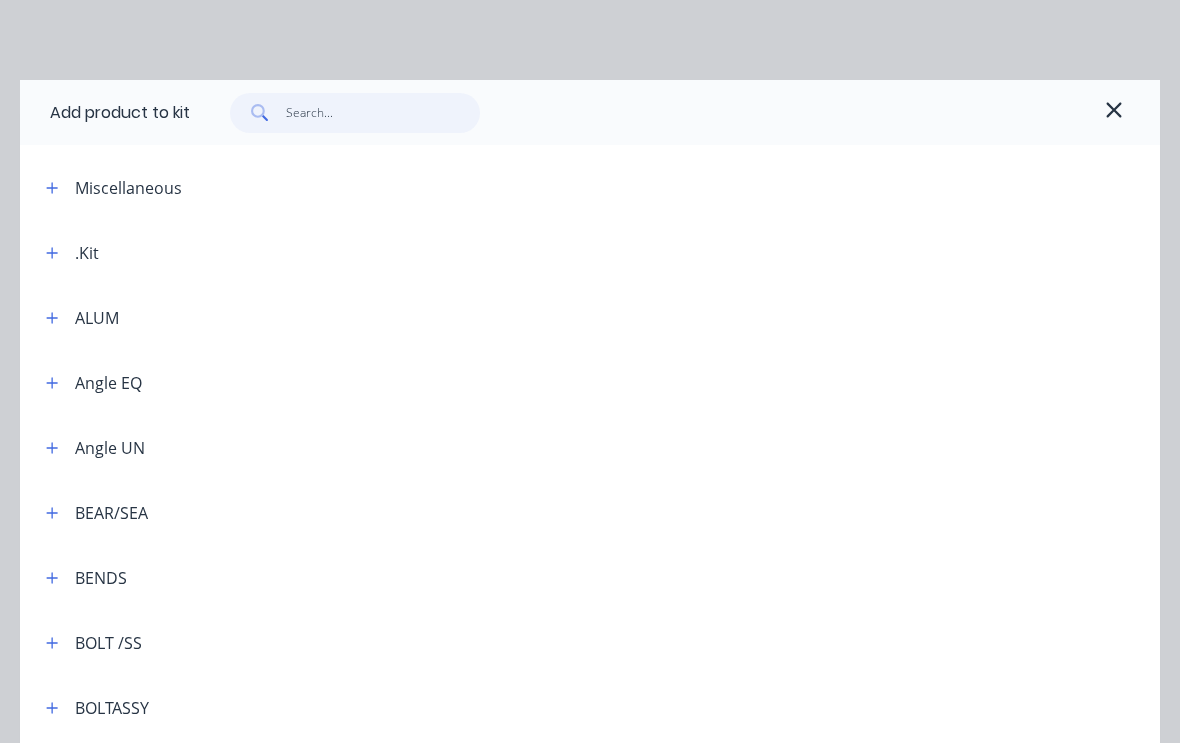 scroll, scrollTop: 249, scrollLeft: 176, axis: both 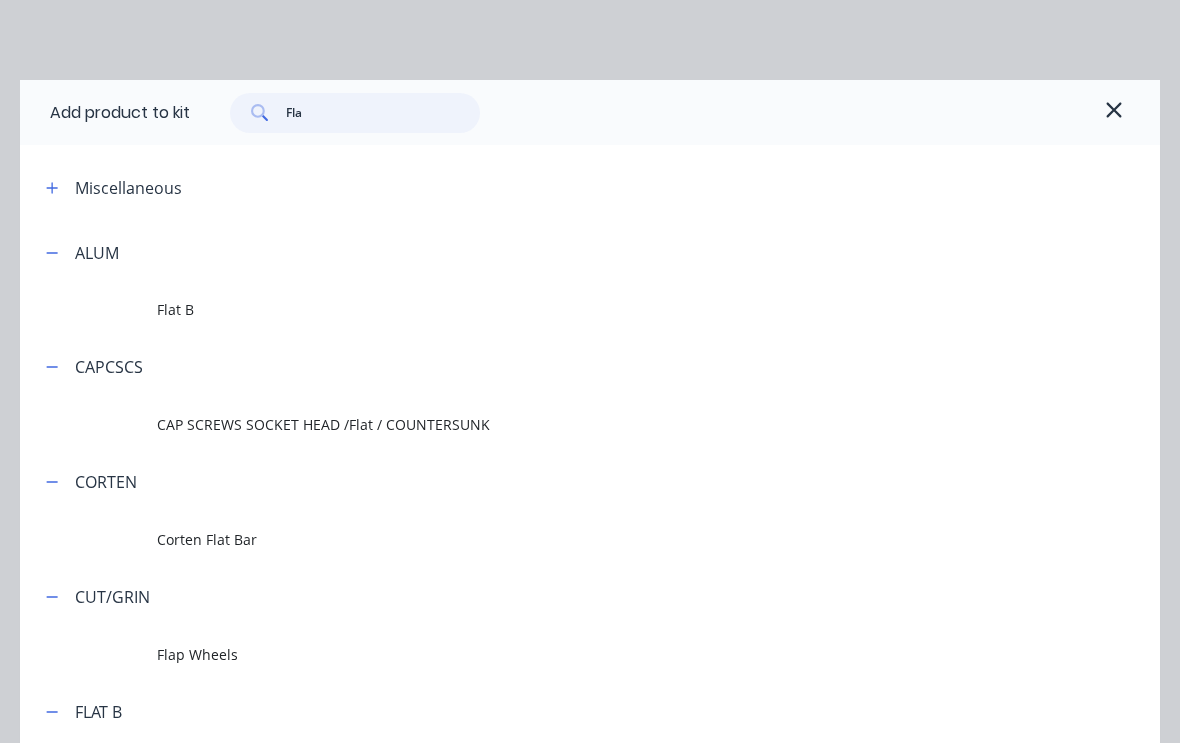 type on "Flat" 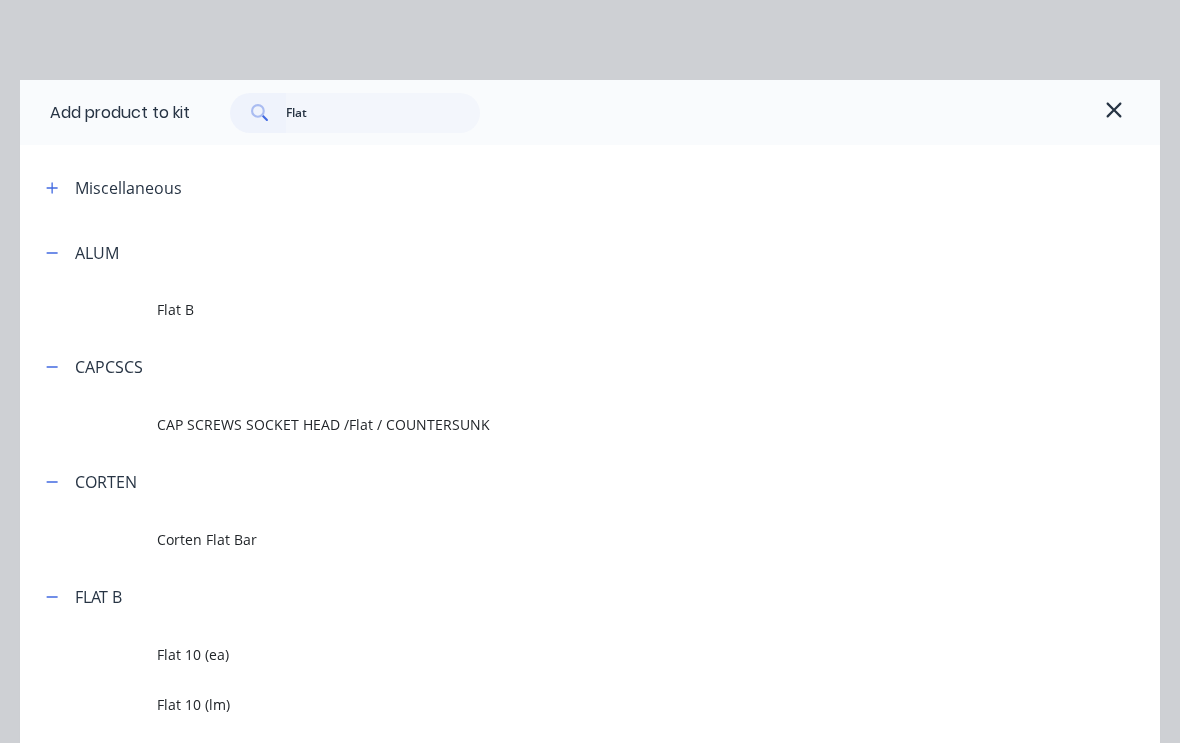 scroll, scrollTop: 250, scrollLeft: 176, axis: both 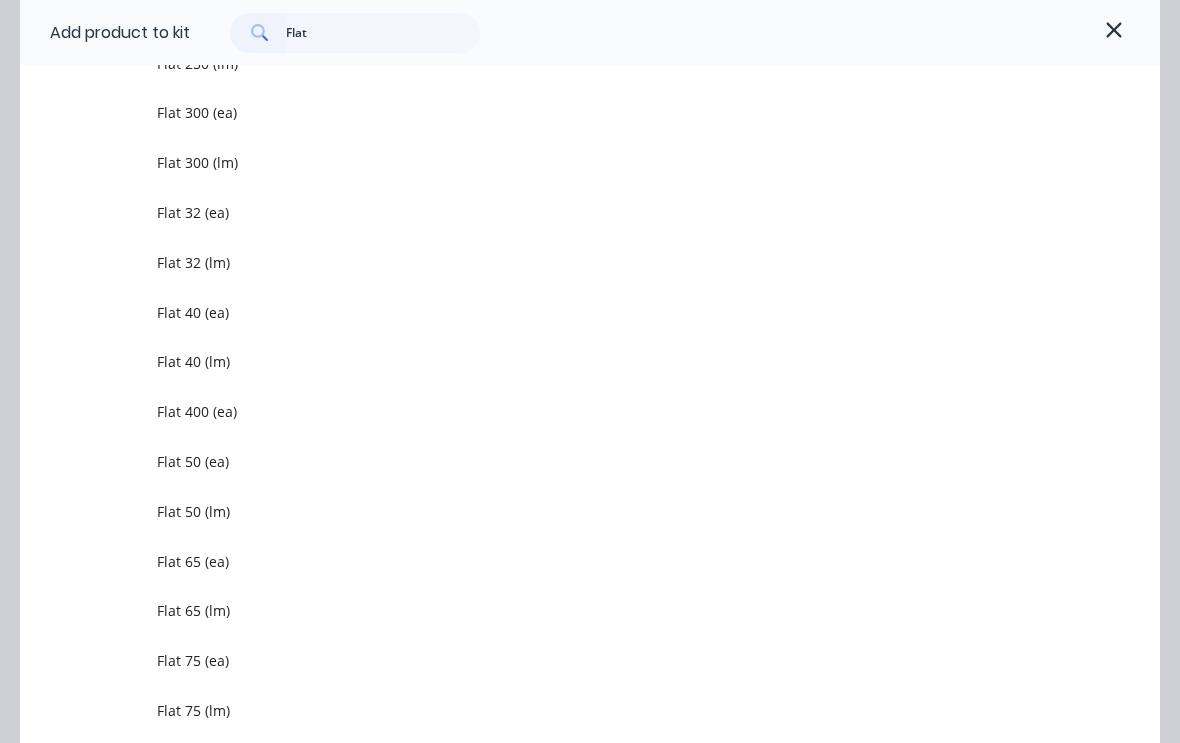 click on "Flat 50 (lm)" at bounding box center (558, 511) 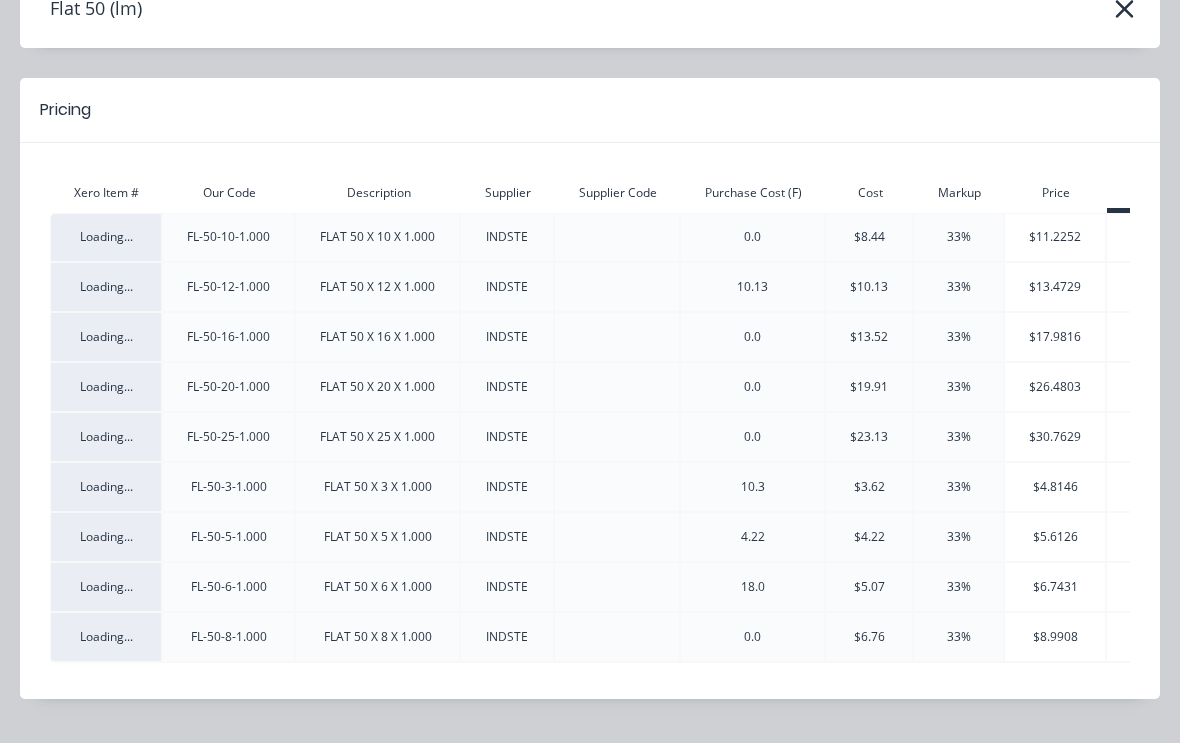 scroll, scrollTop: 111, scrollLeft: 0, axis: vertical 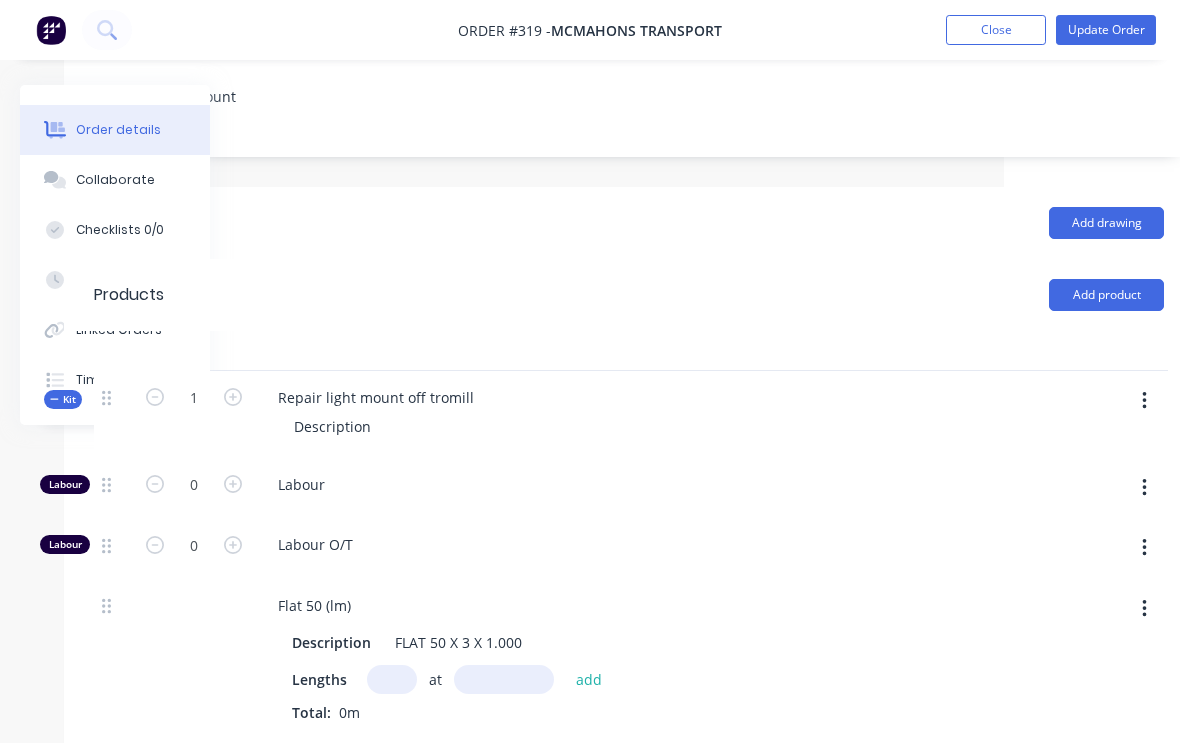 click at bounding box center (392, 679) 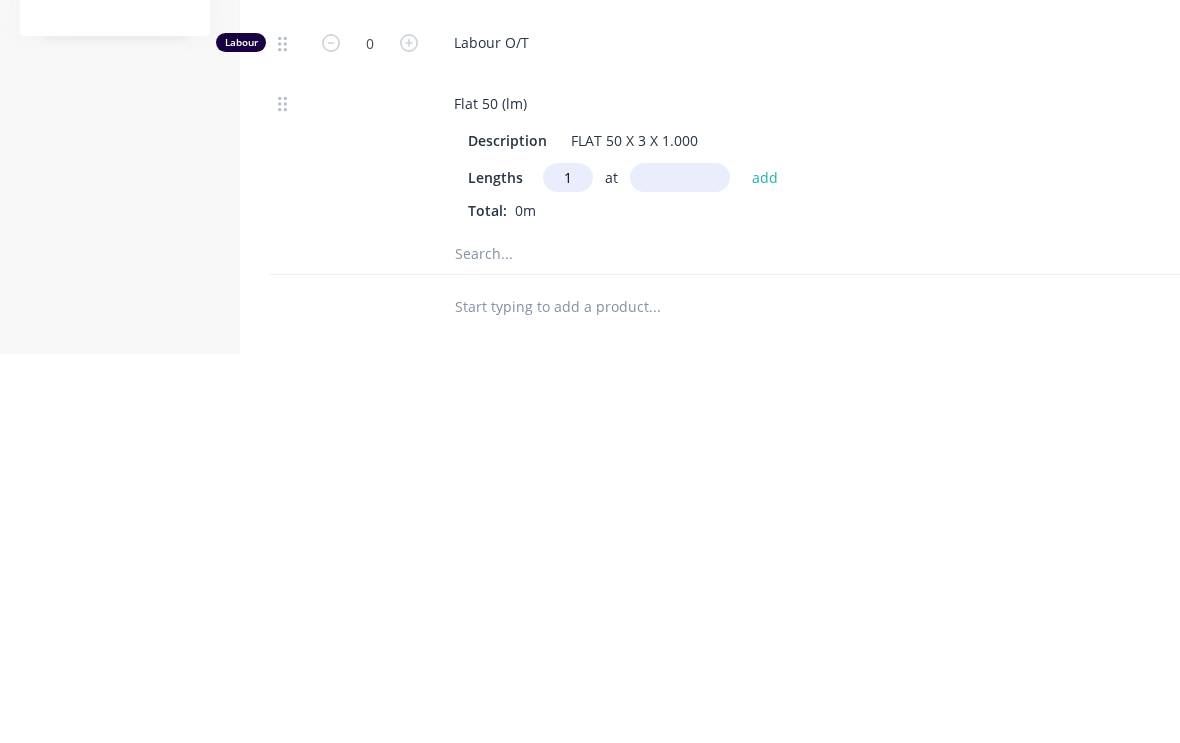 type on "1" 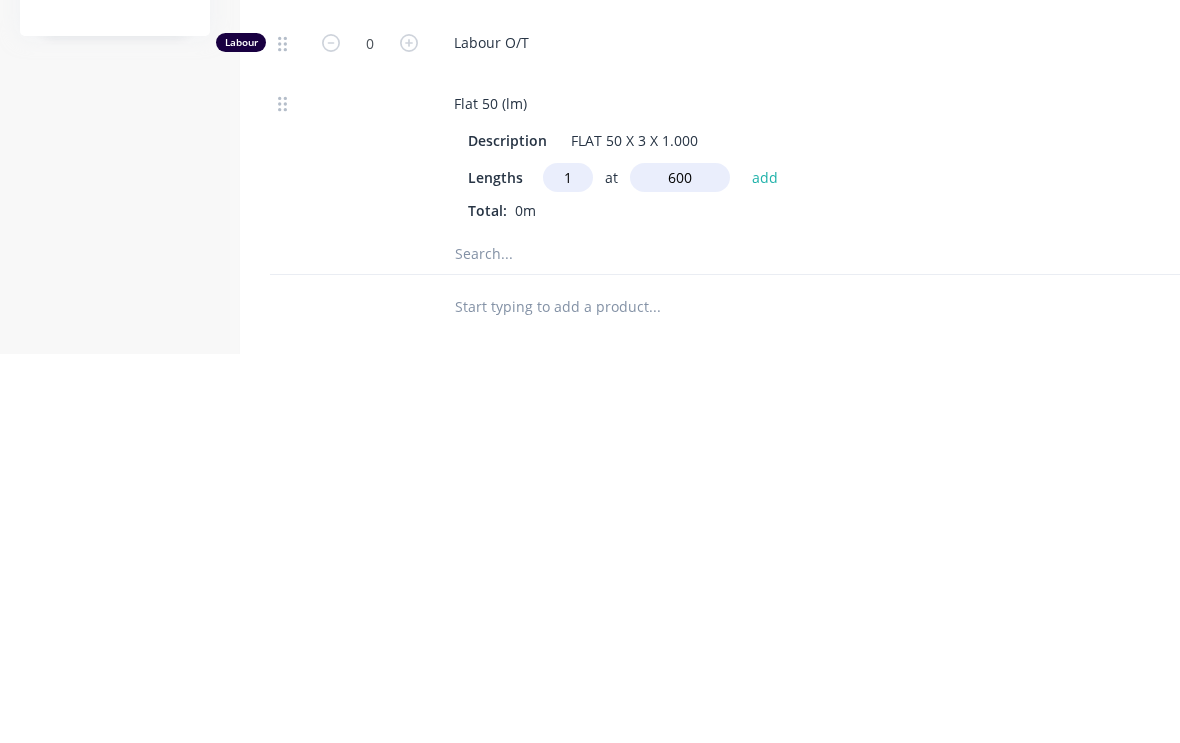 type on "600" 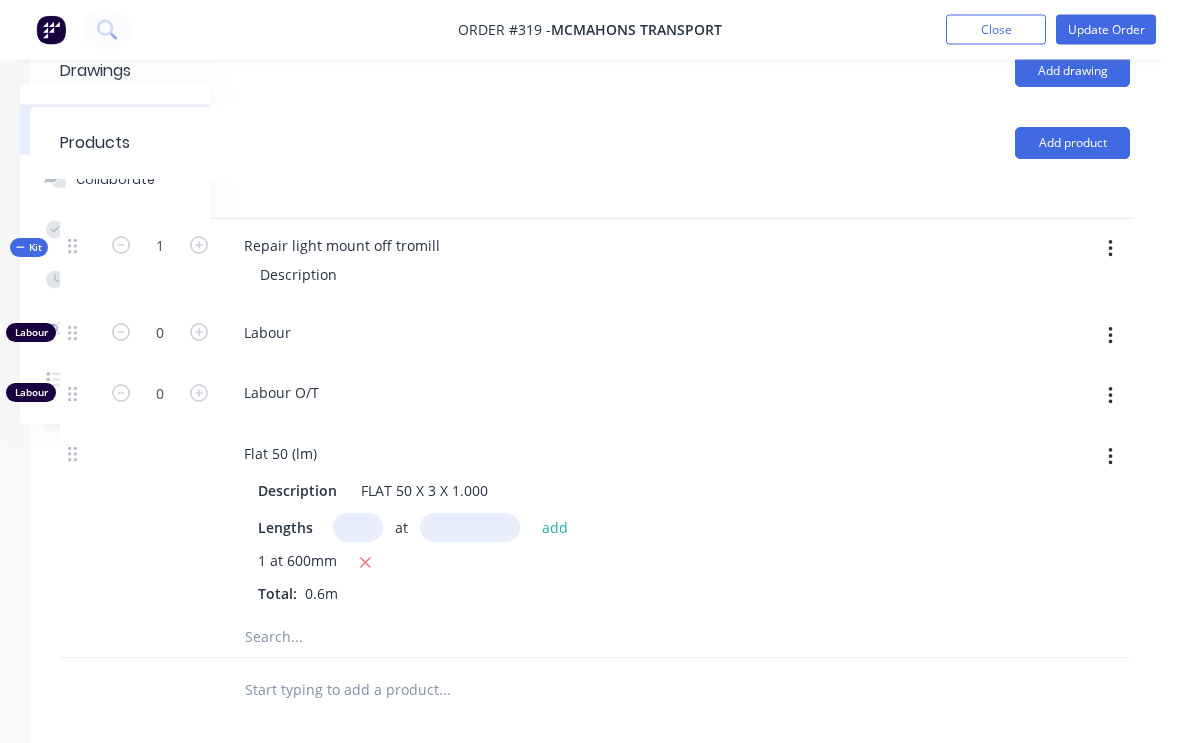 scroll, scrollTop: 521, scrollLeft: 210, axis: both 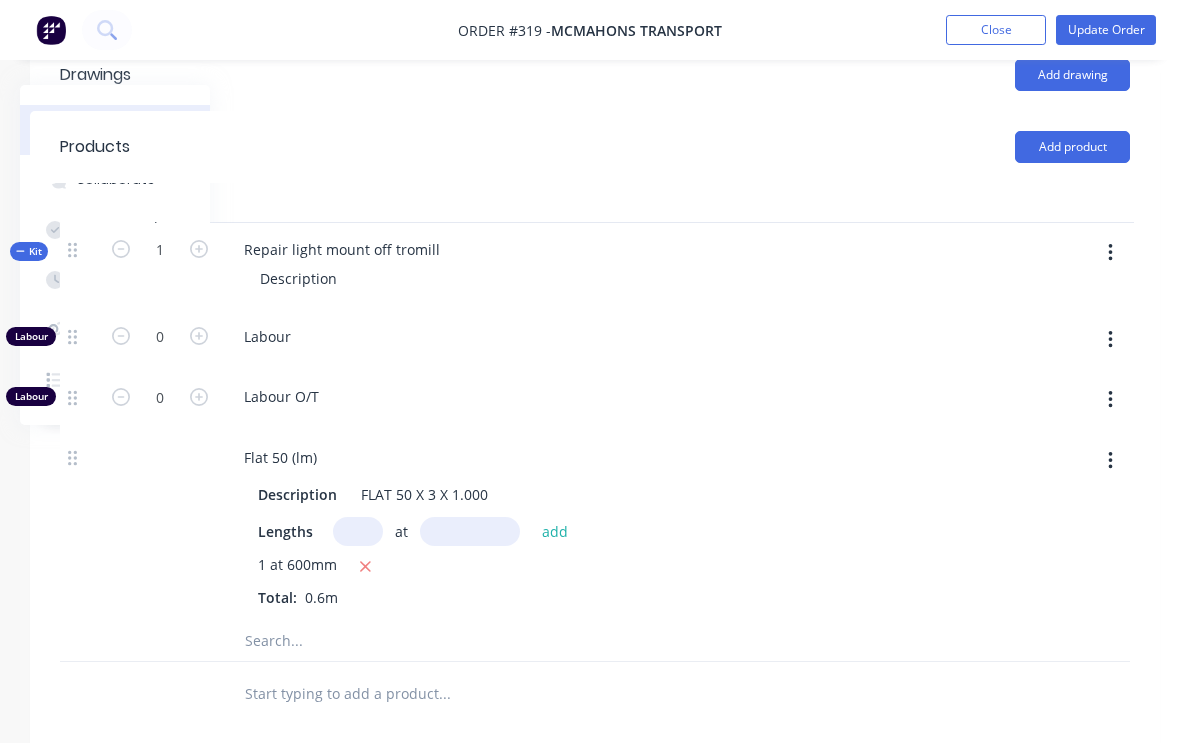 click at bounding box center [1110, 253] 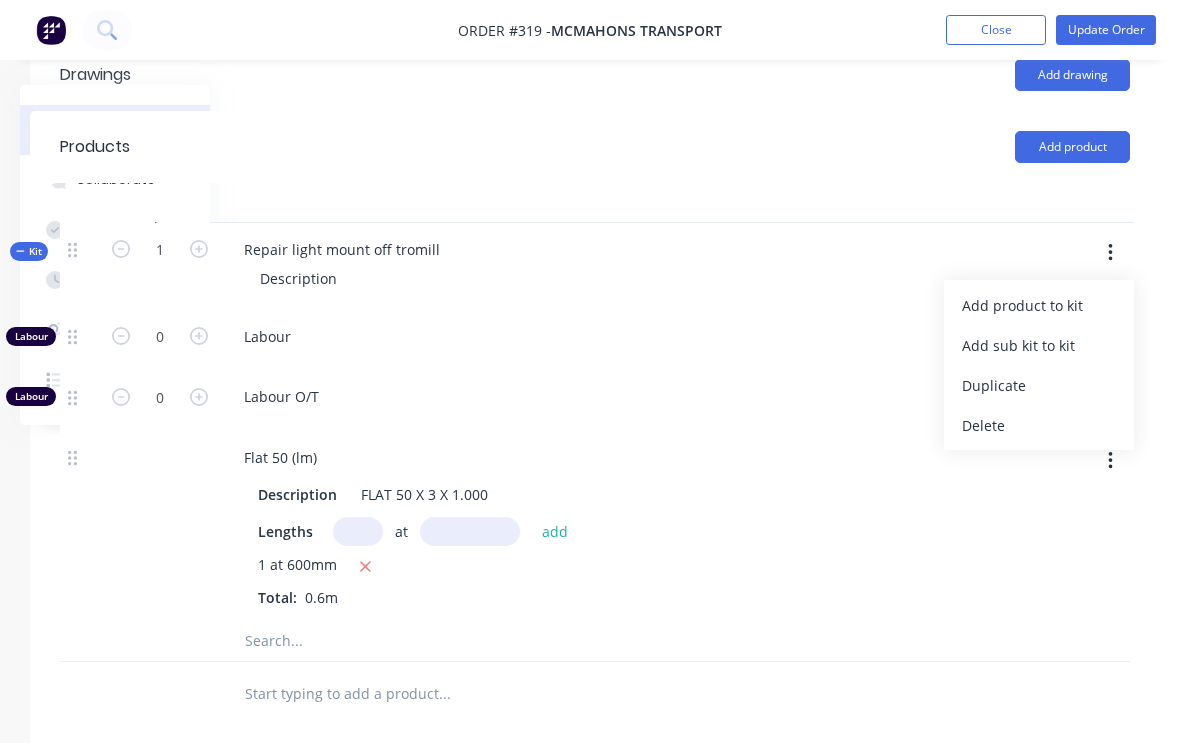 click on "Add product to kit" at bounding box center [1039, 305] 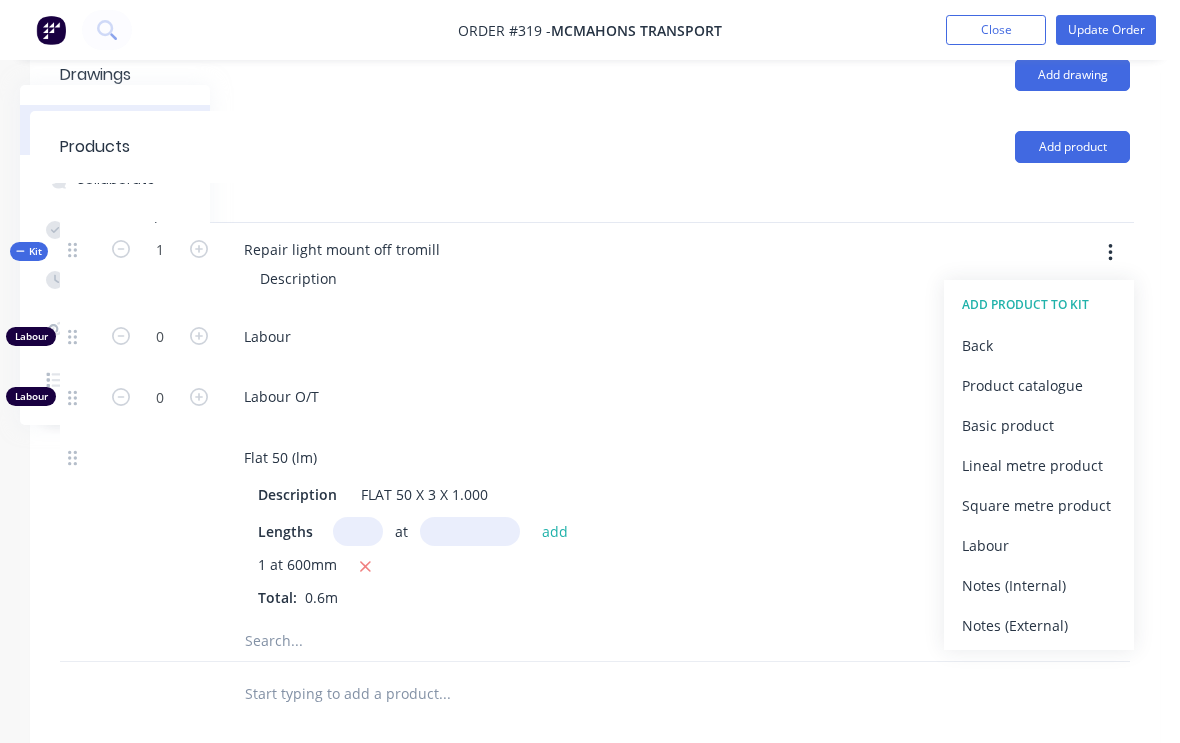 click on "Product catalogue" at bounding box center (1039, 385) 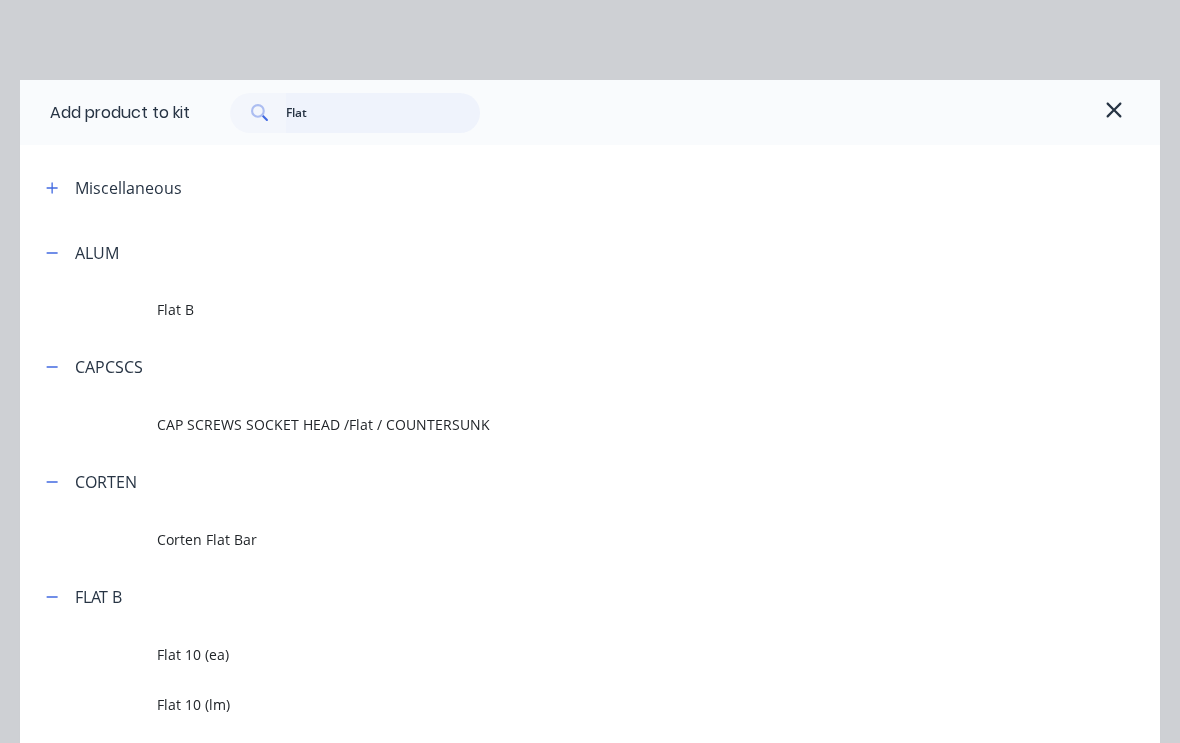click on "Flat" at bounding box center (383, 113) 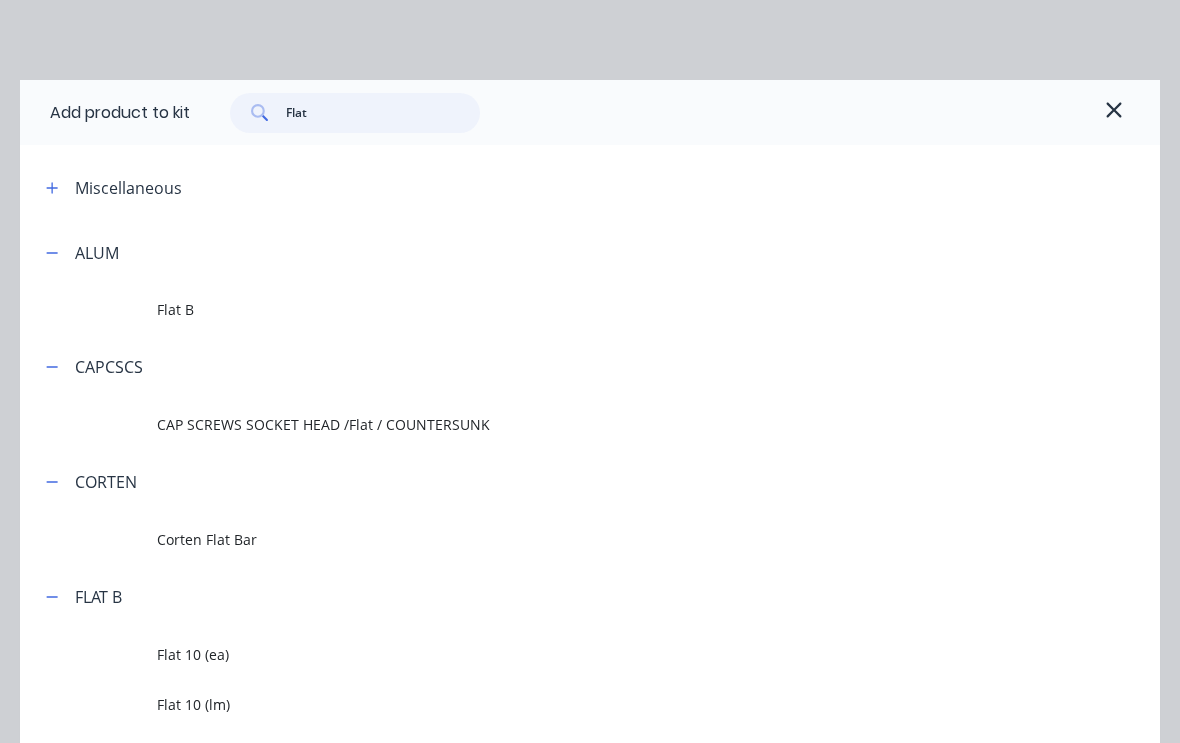click on "Flat" at bounding box center [383, 113] 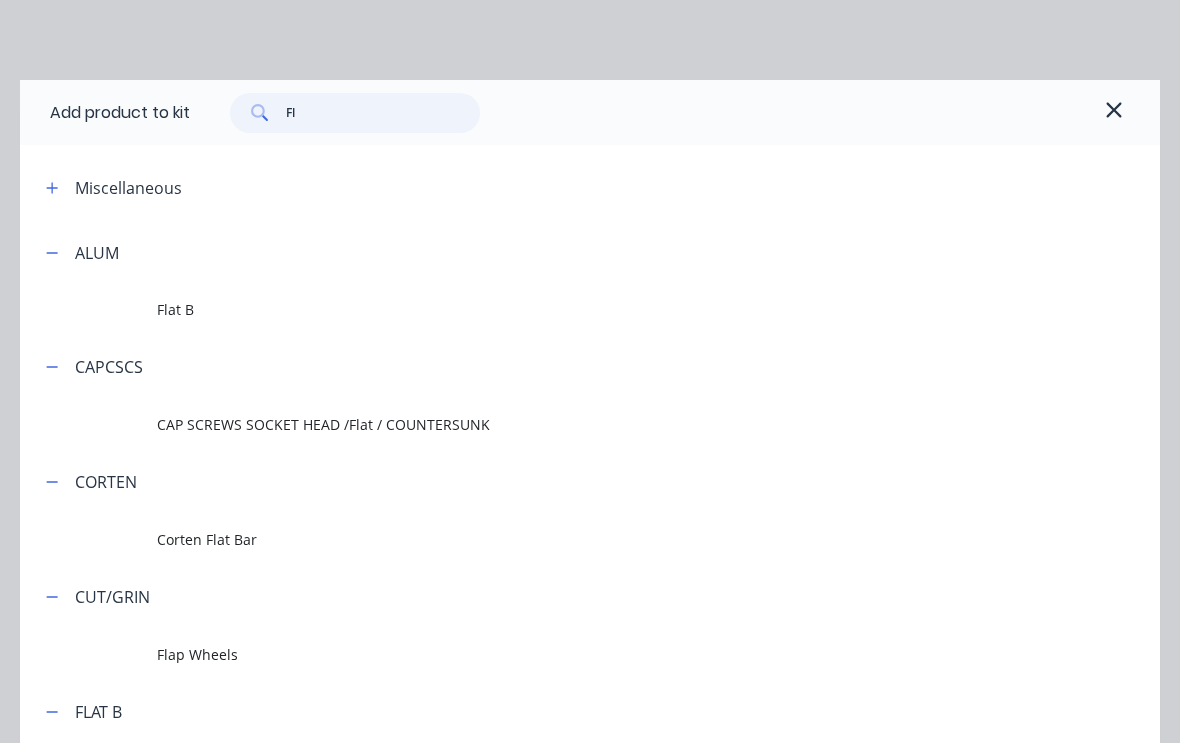 type on "F" 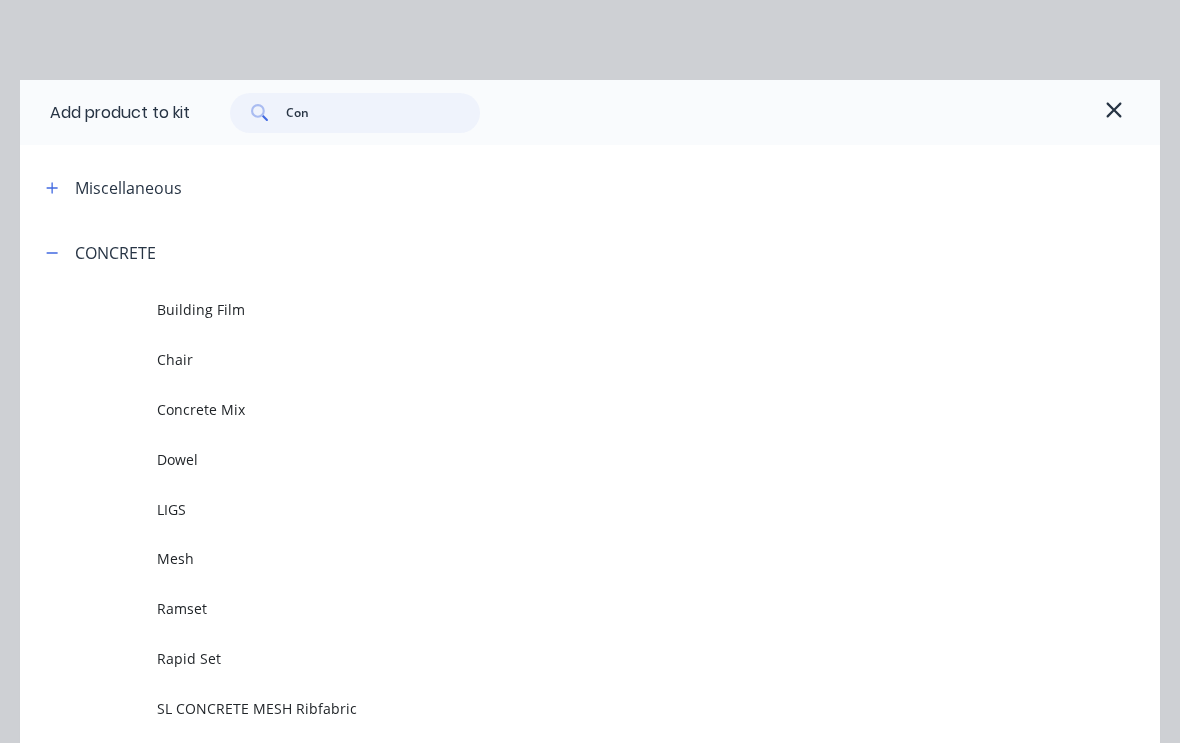 type on "Cons" 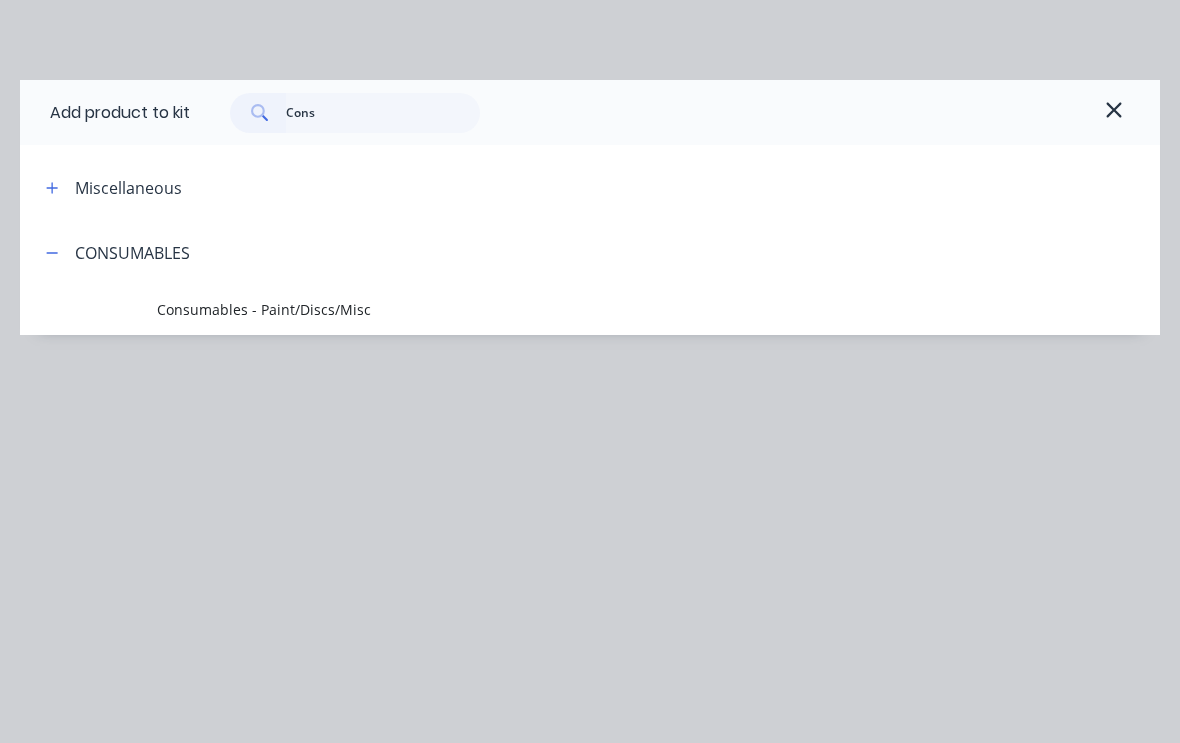 click on "Consumables - Paint/Discs/Misc" at bounding box center (558, 309) 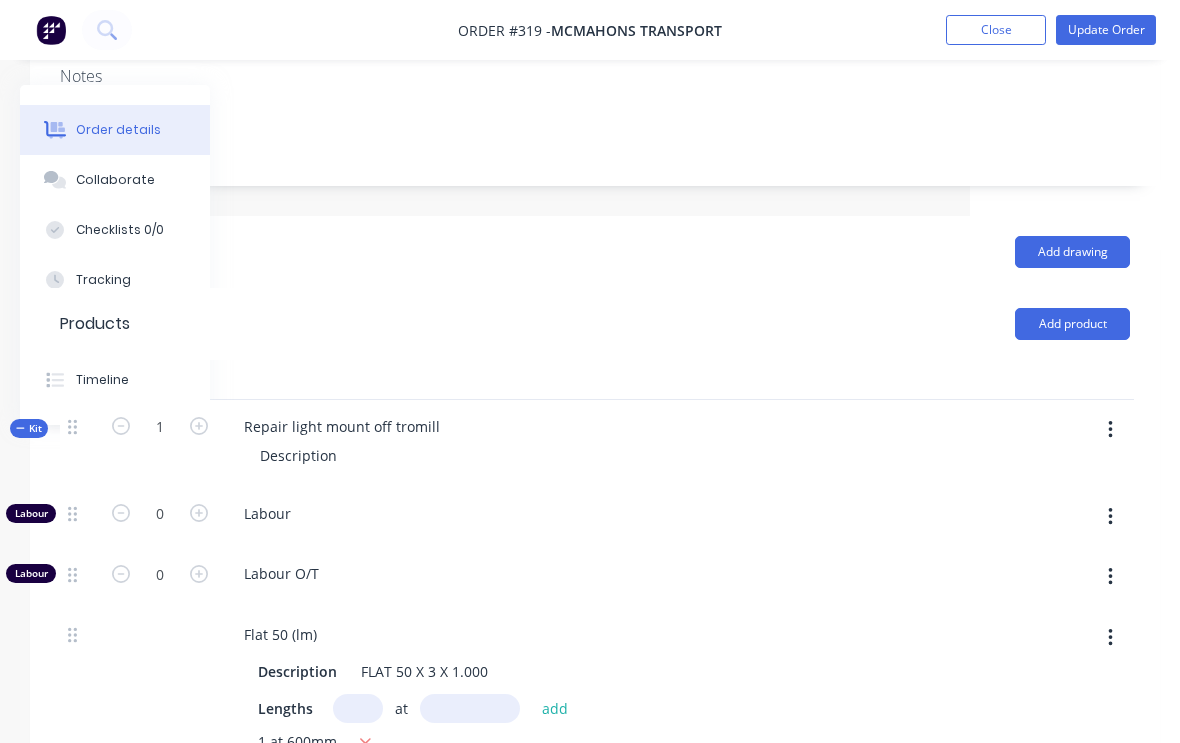 scroll, scrollTop: 0, scrollLeft: 210, axis: horizontal 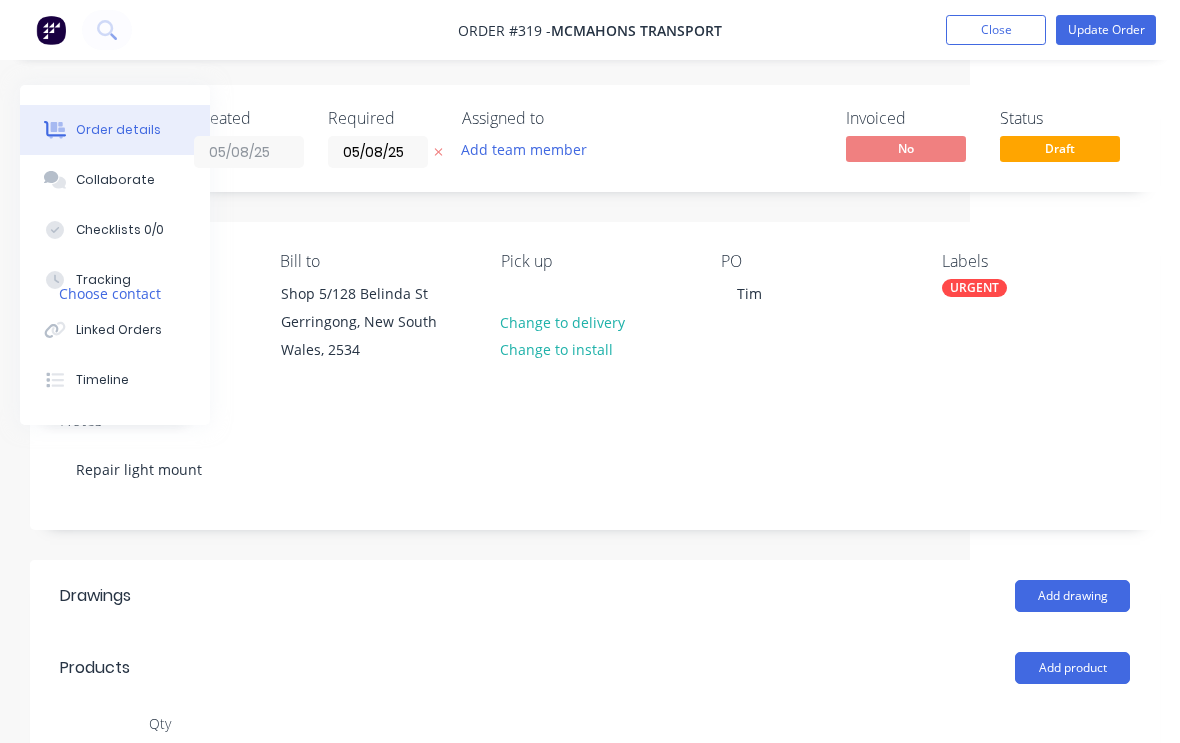 click on "Update Order" at bounding box center (1106, 30) 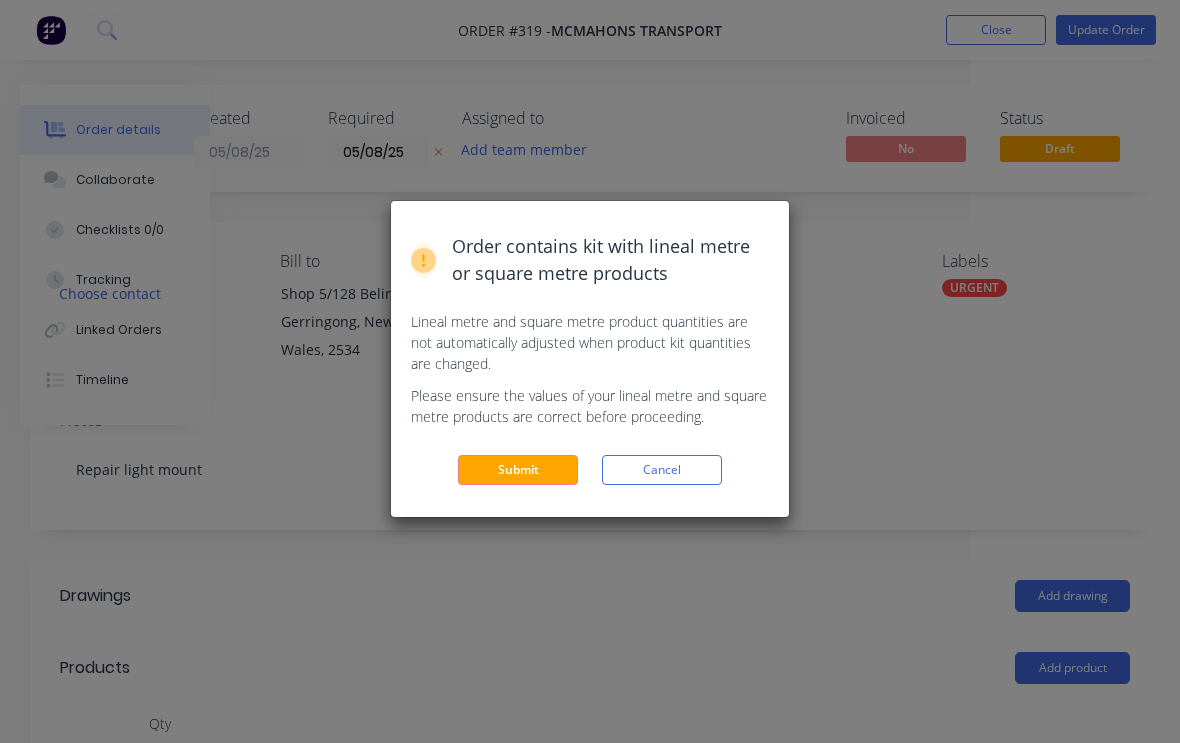 click on "Submit" at bounding box center (518, 470) 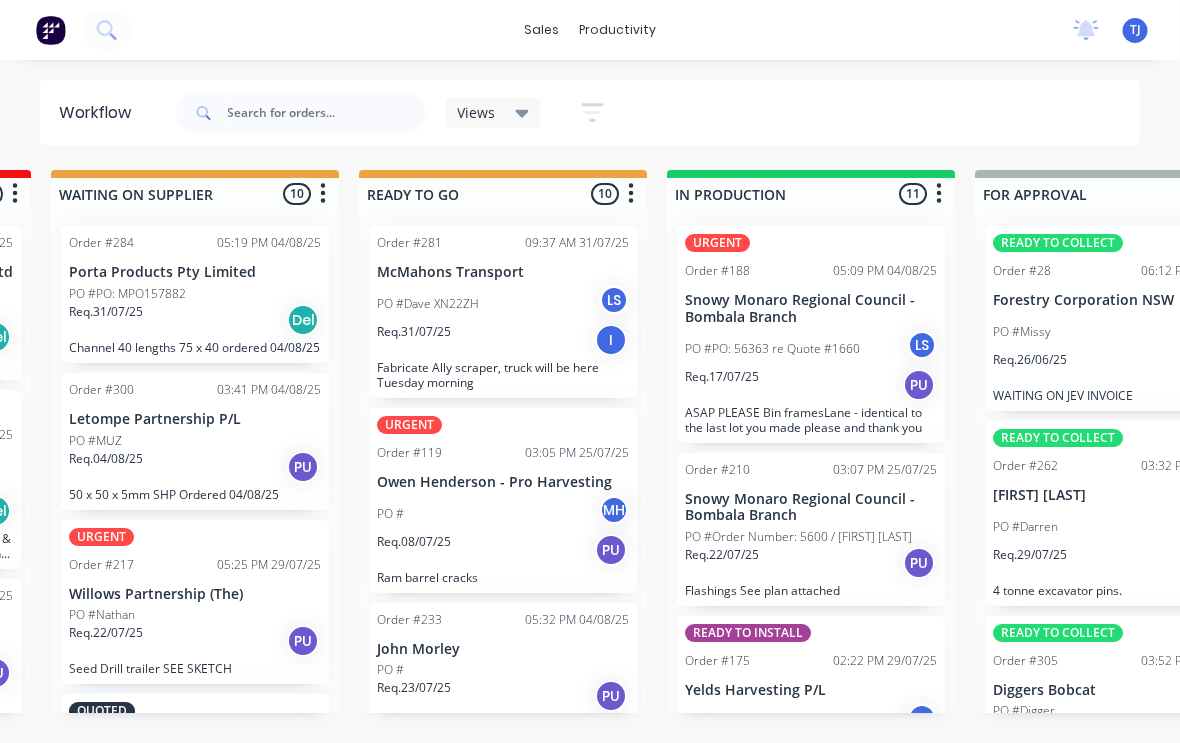 scroll, scrollTop: 0, scrollLeft: 608, axis: horizontal 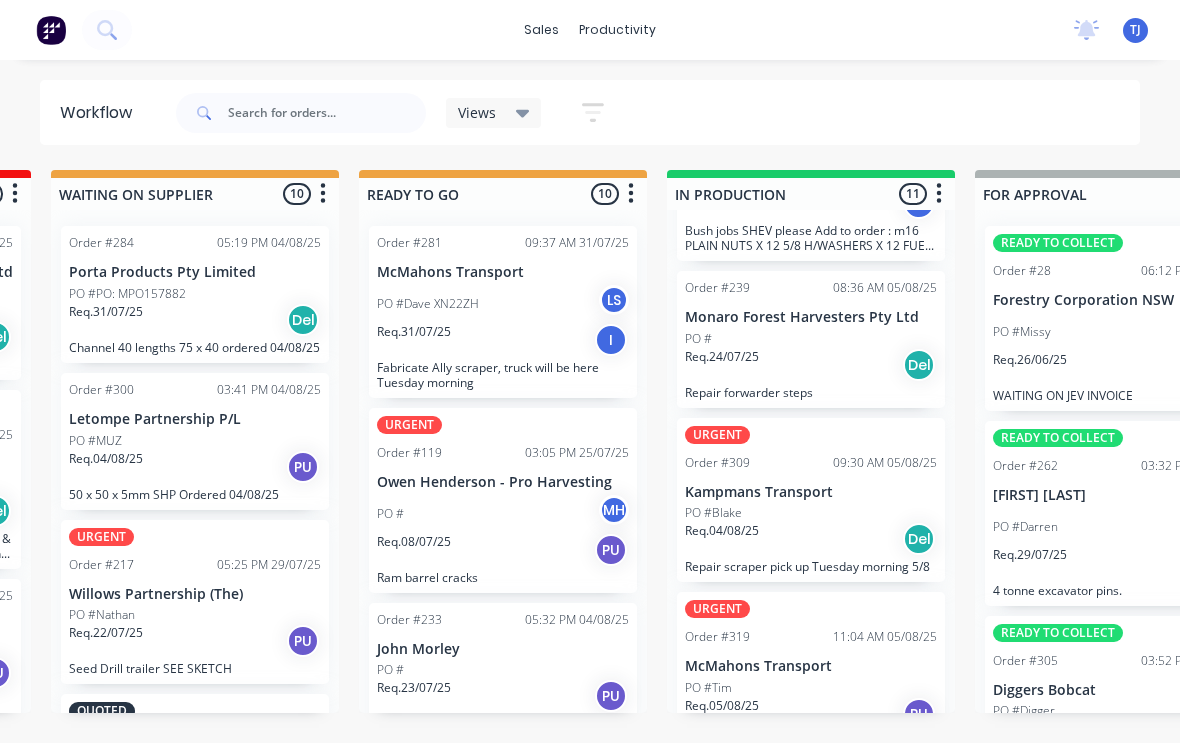 click on "McMahons Transport" at bounding box center (811, 666) 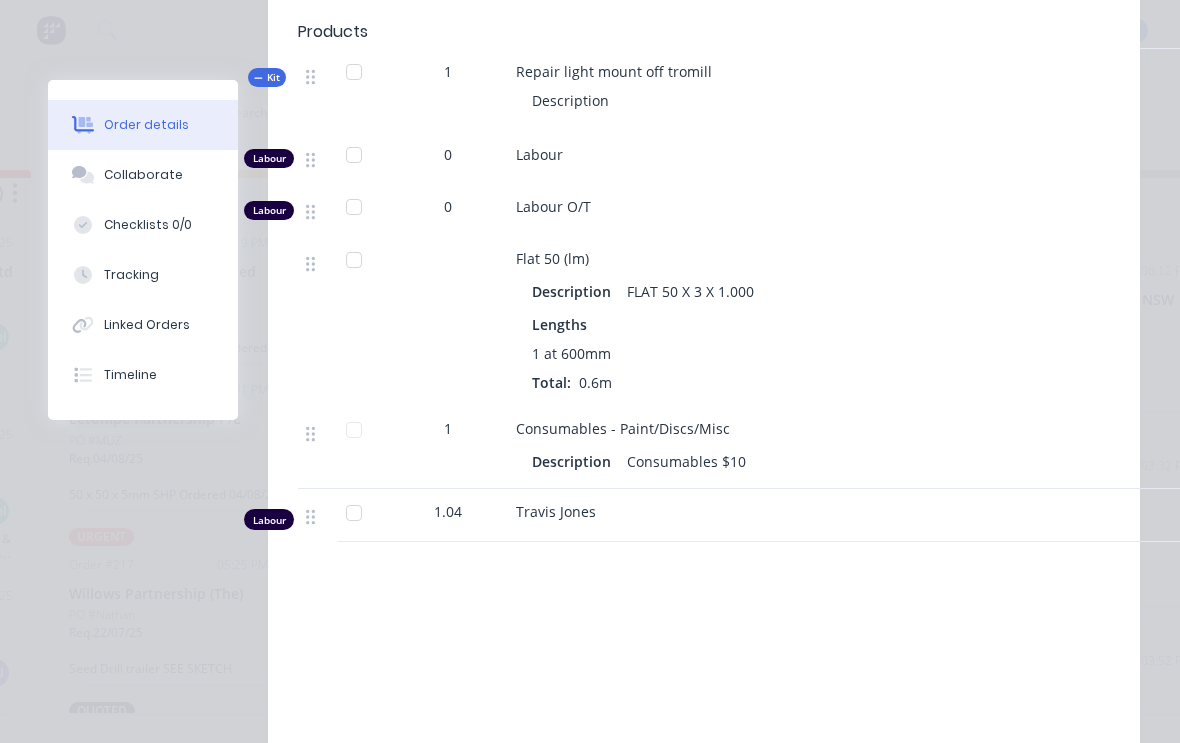 scroll, scrollTop: 648, scrollLeft: 0, axis: vertical 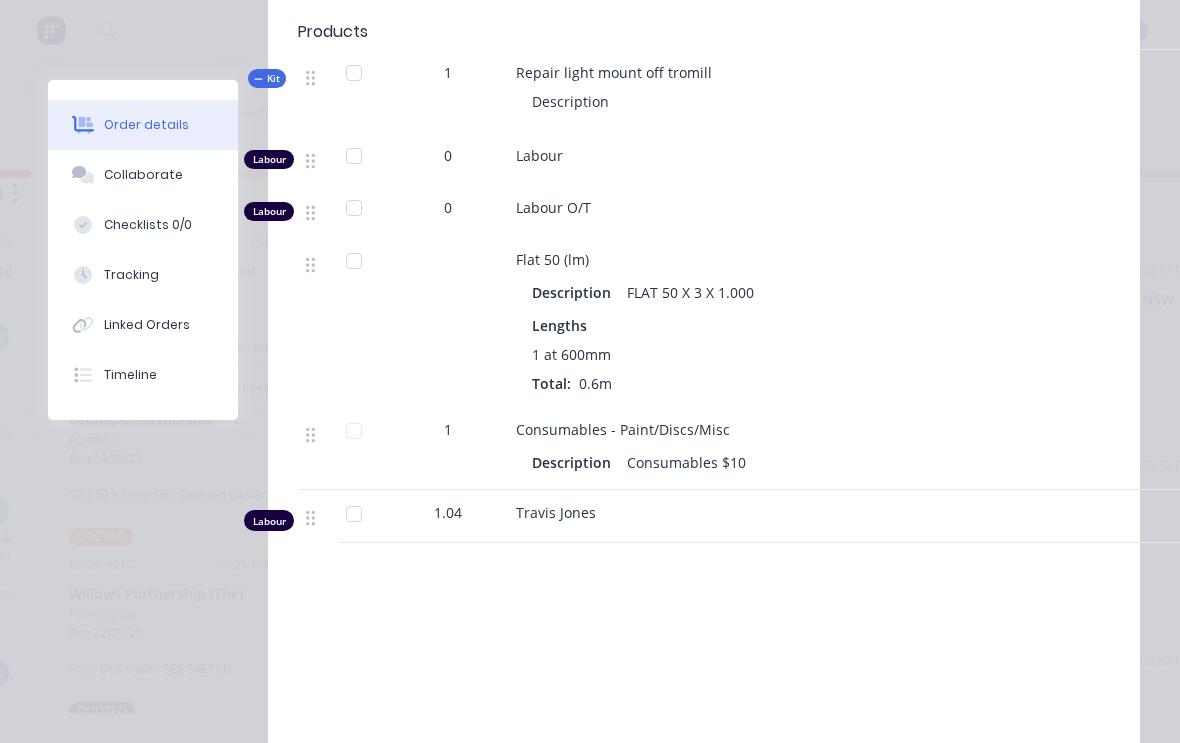click on "0" at bounding box center (448, 155) 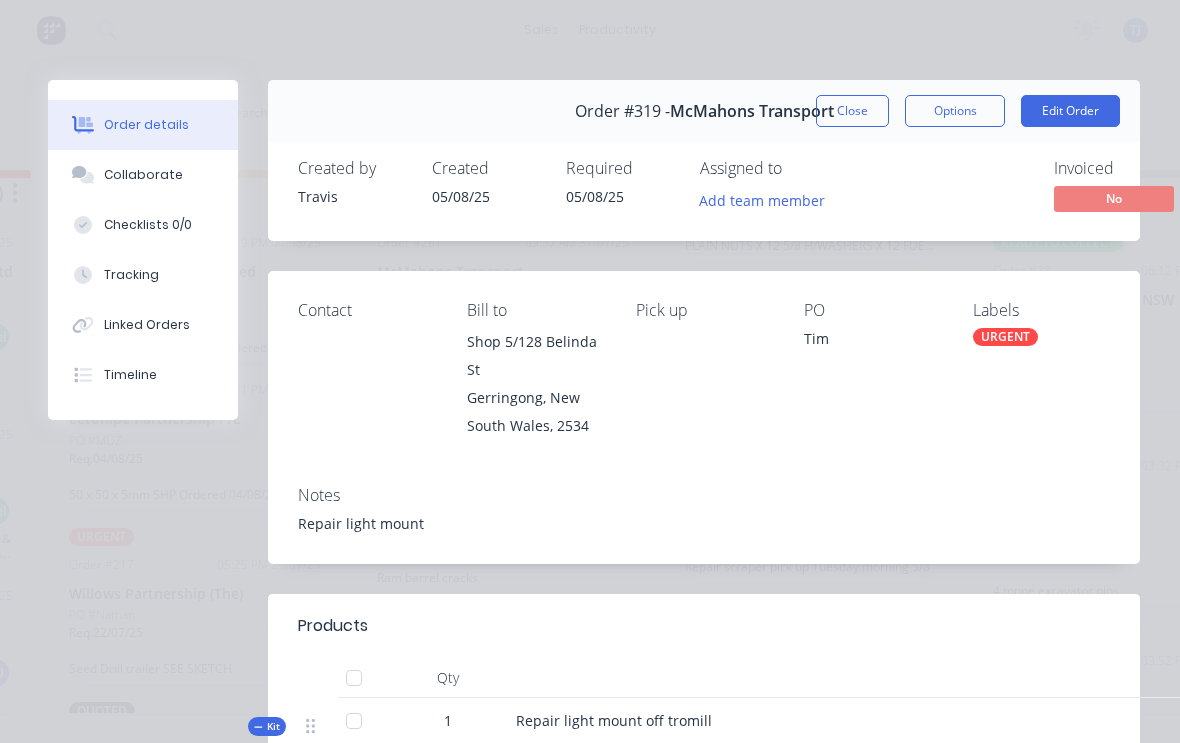 scroll, scrollTop: 0, scrollLeft: 0, axis: both 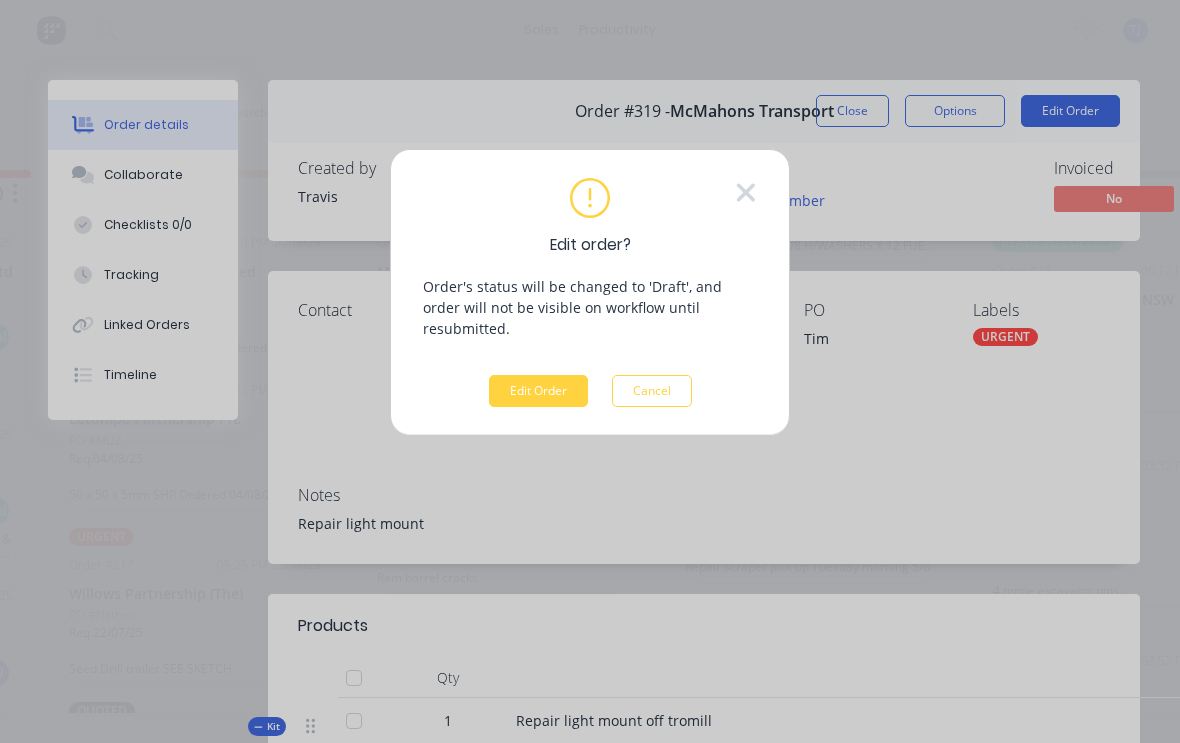 click on "Edit Order" at bounding box center [538, 391] 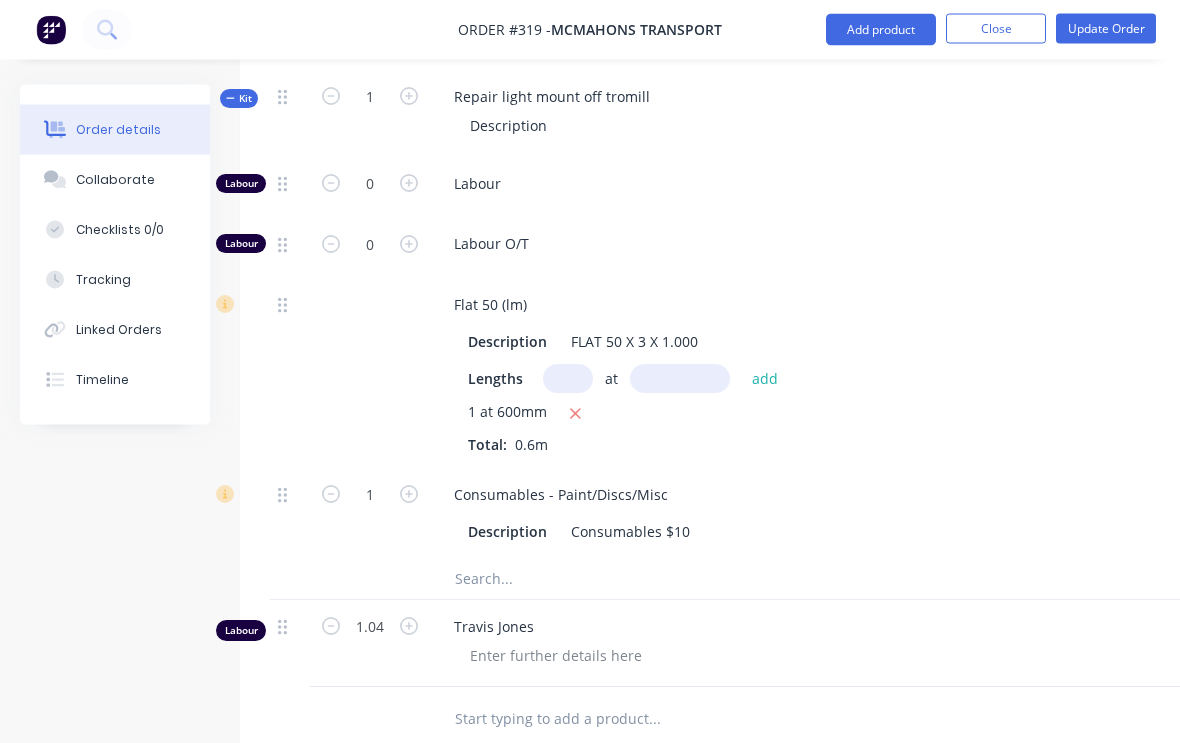 scroll, scrollTop: 708, scrollLeft: 0, axis: vertical 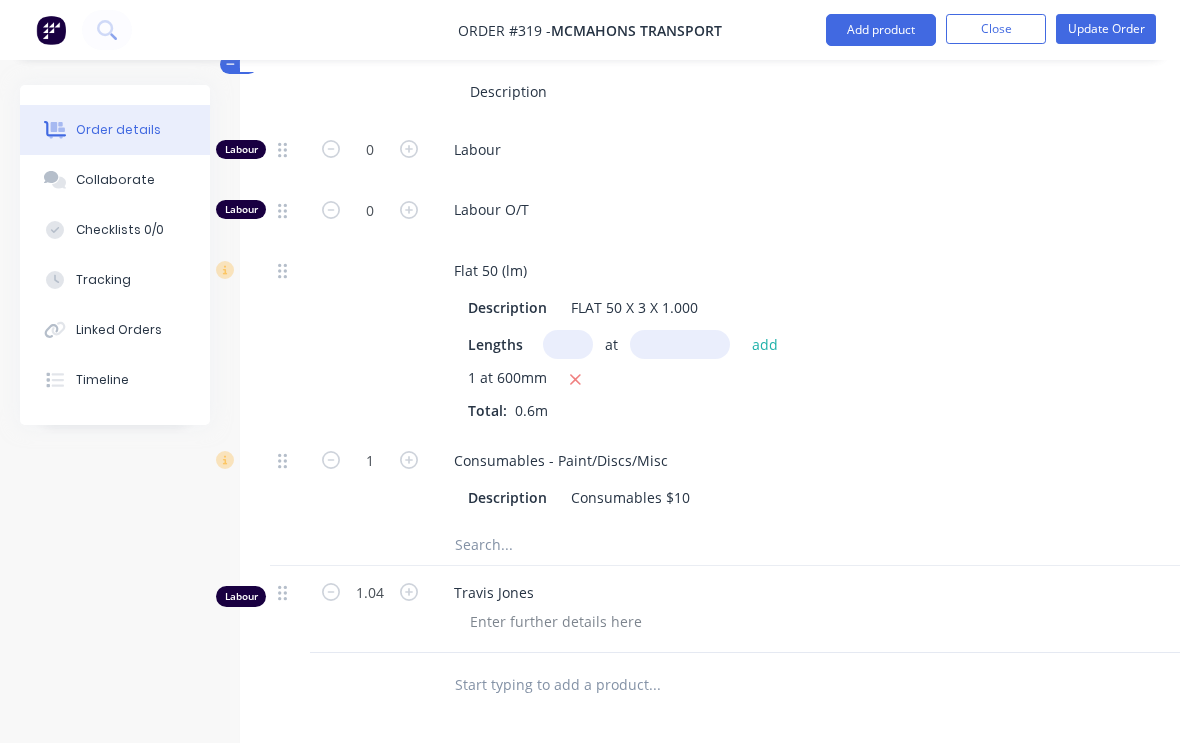 click on "Labour" at bounding box center [838, 149] 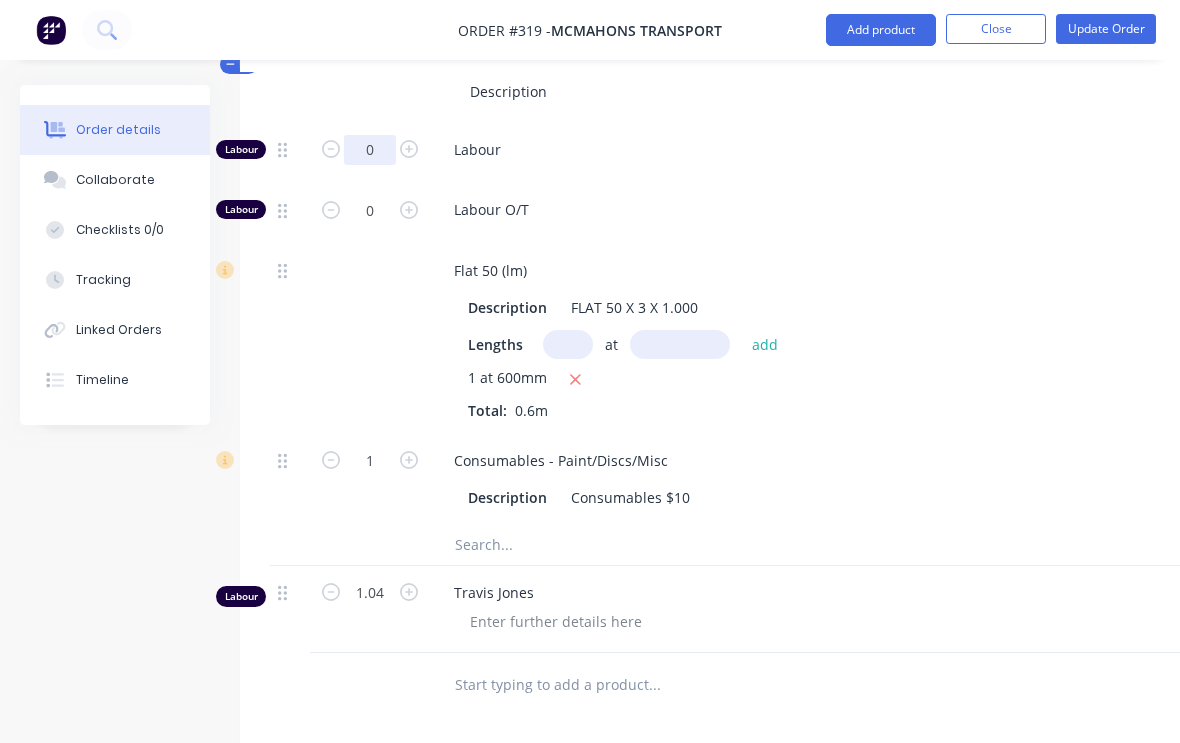 click on "0" at bounding box center (370, 150) 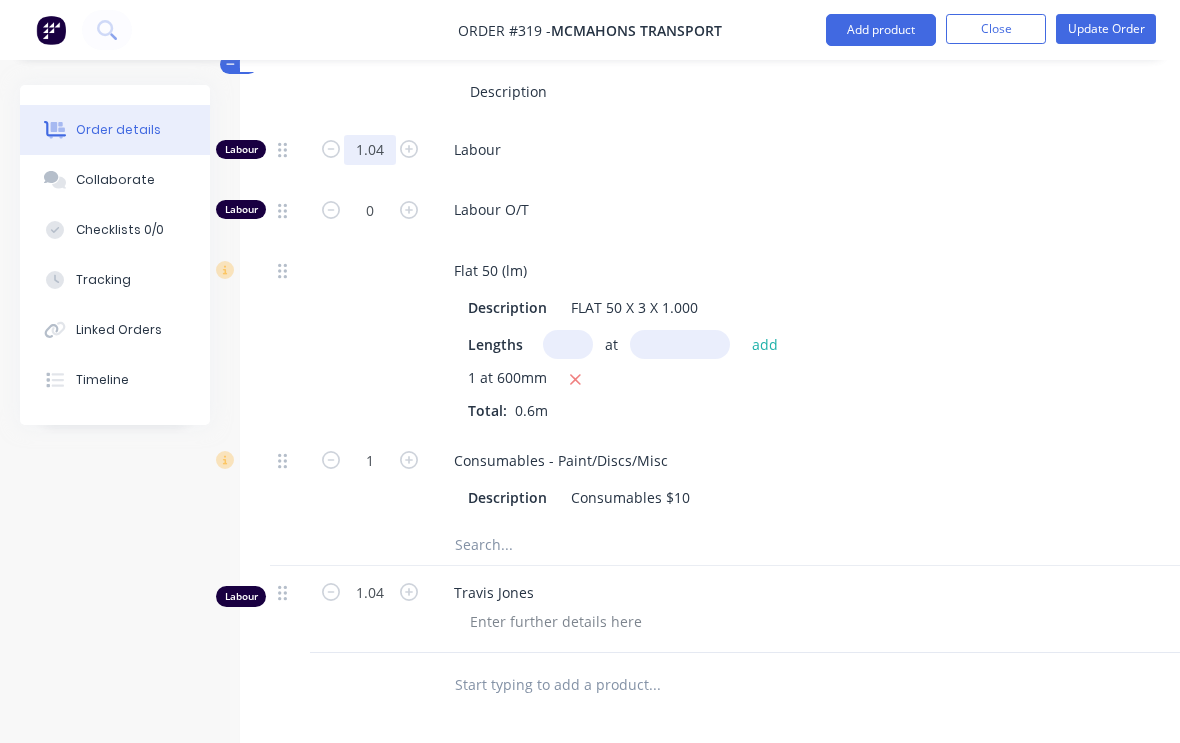 type on "1.04" 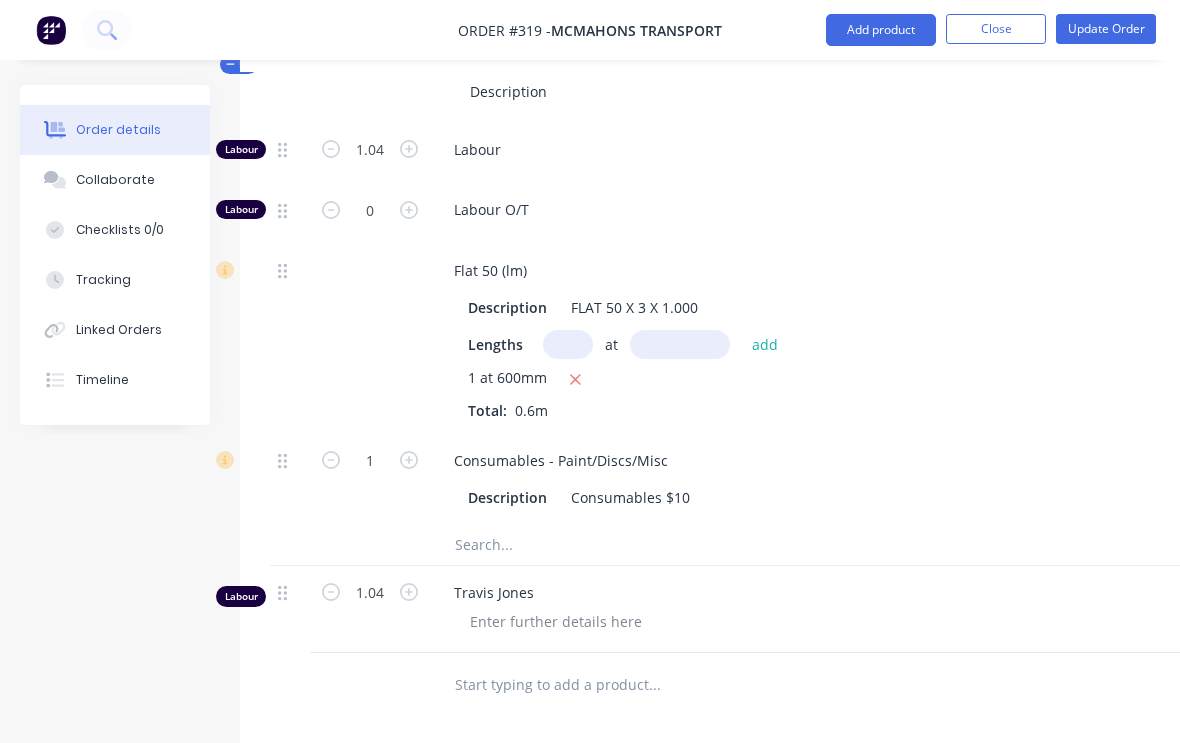 click on "Labour" at bounding box center [838, 149] 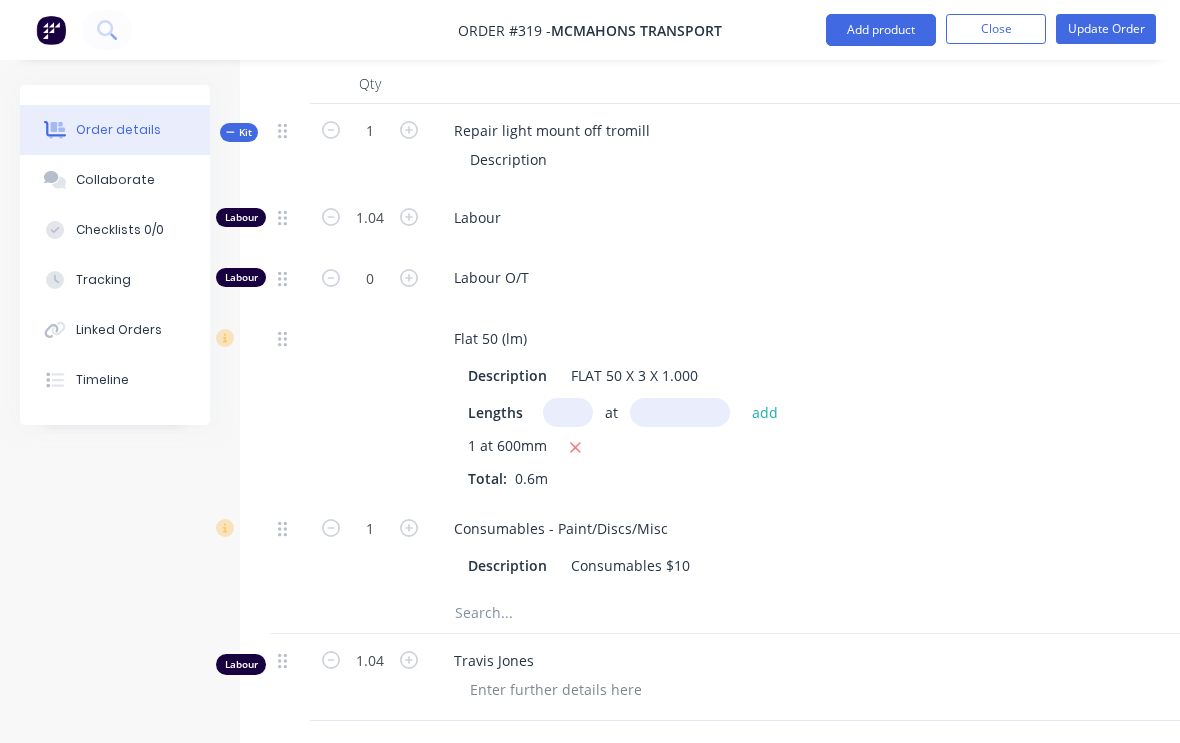 scroll, scrollTop: 639, scrollLeft: 0, axis: vertical 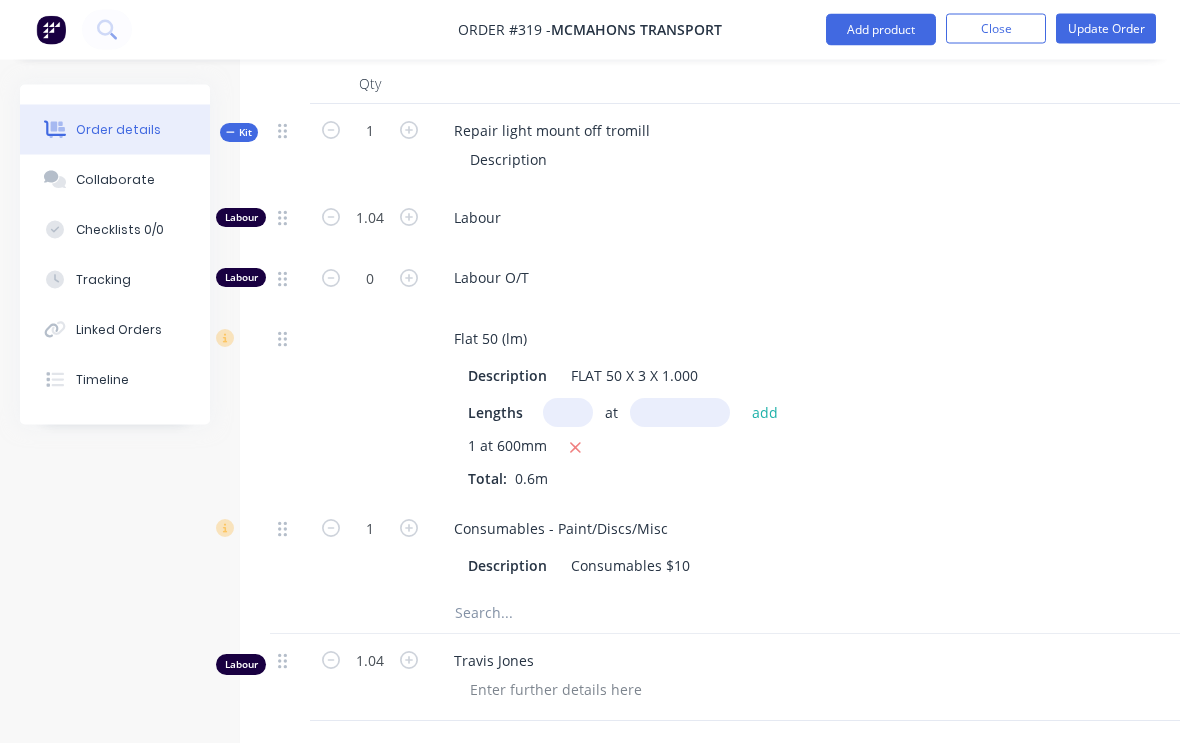 click on "Labour" at bounding box center [838, 218] 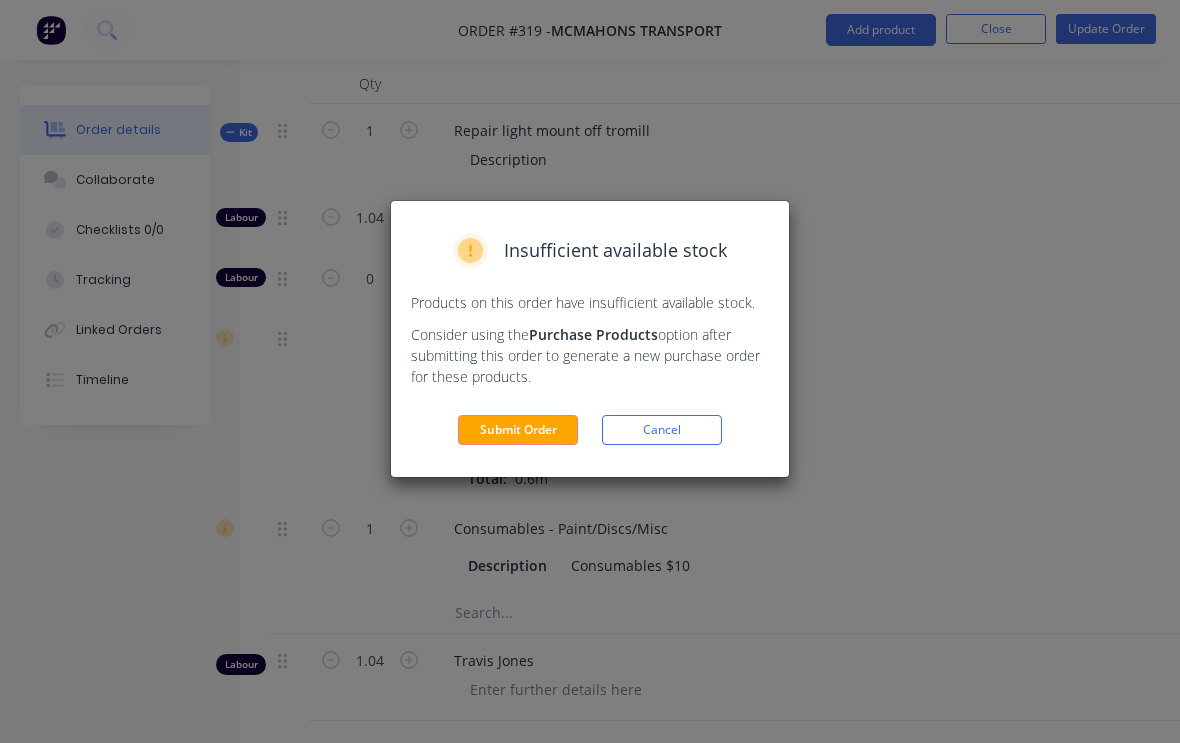 click on "Submit Order" at bounding box center [518, 430] 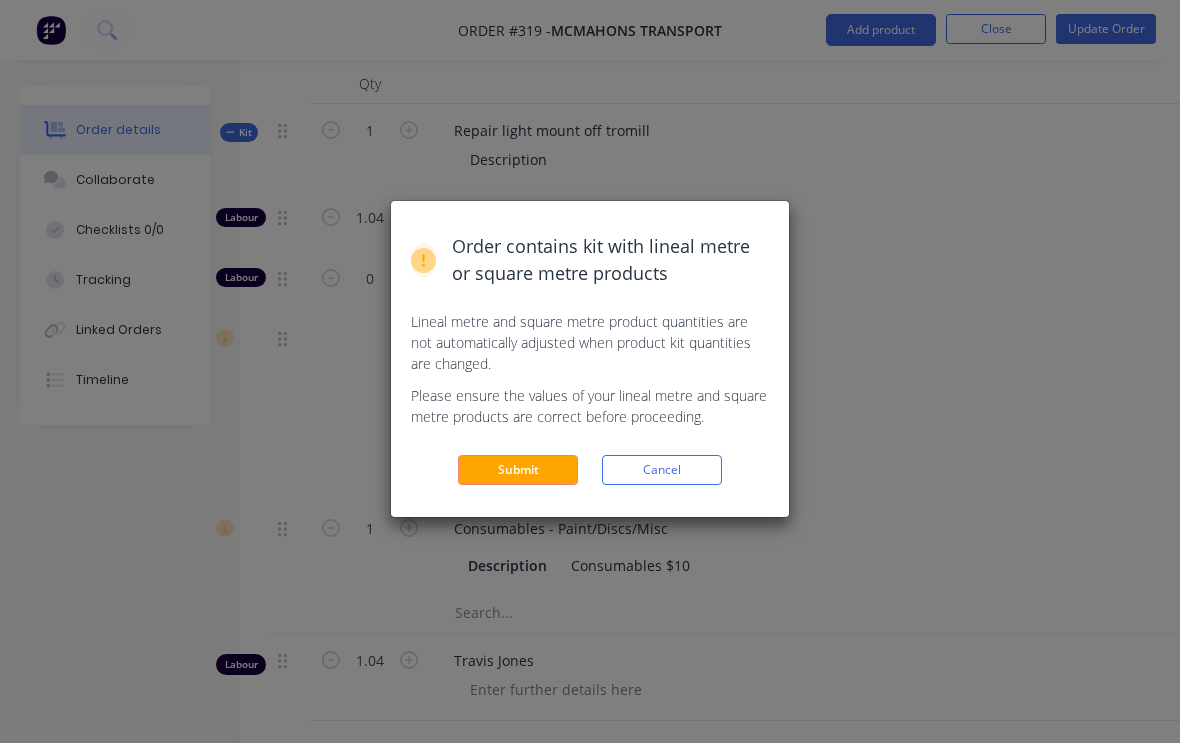 click on "Submit" at bounding box center (518, 470) 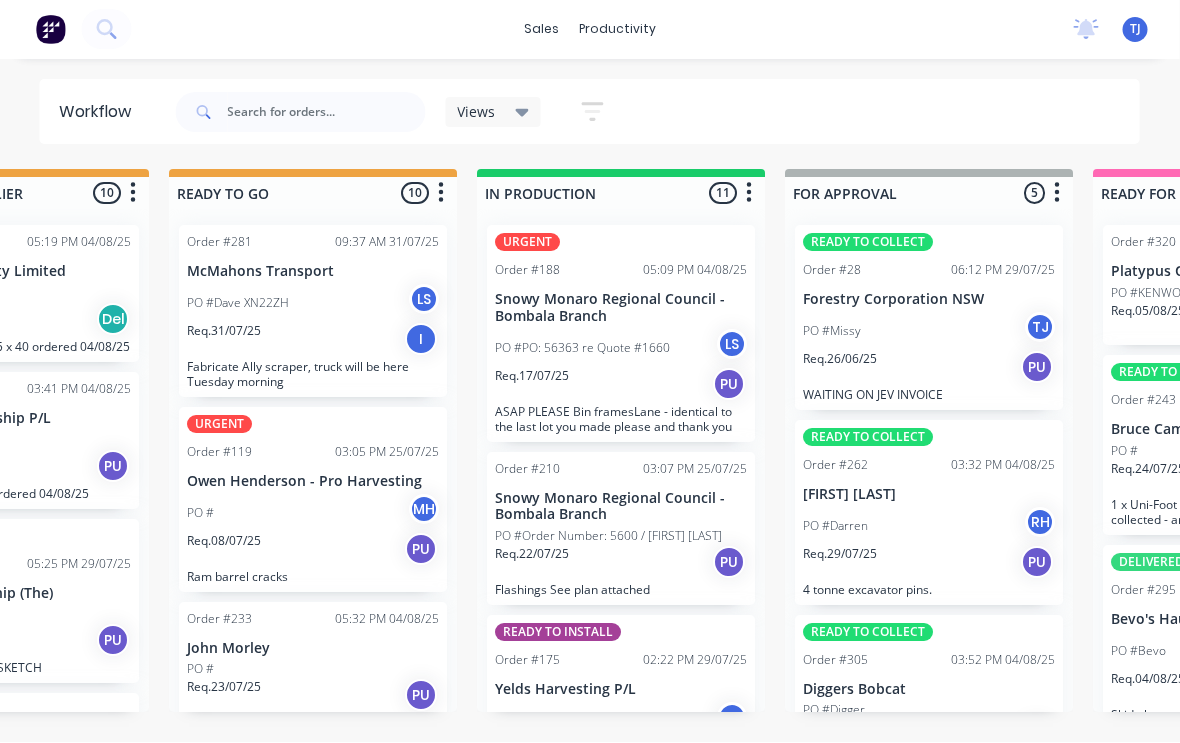 scroll, scrollTop: 0, scrollLeft: 799, axis: horizontal 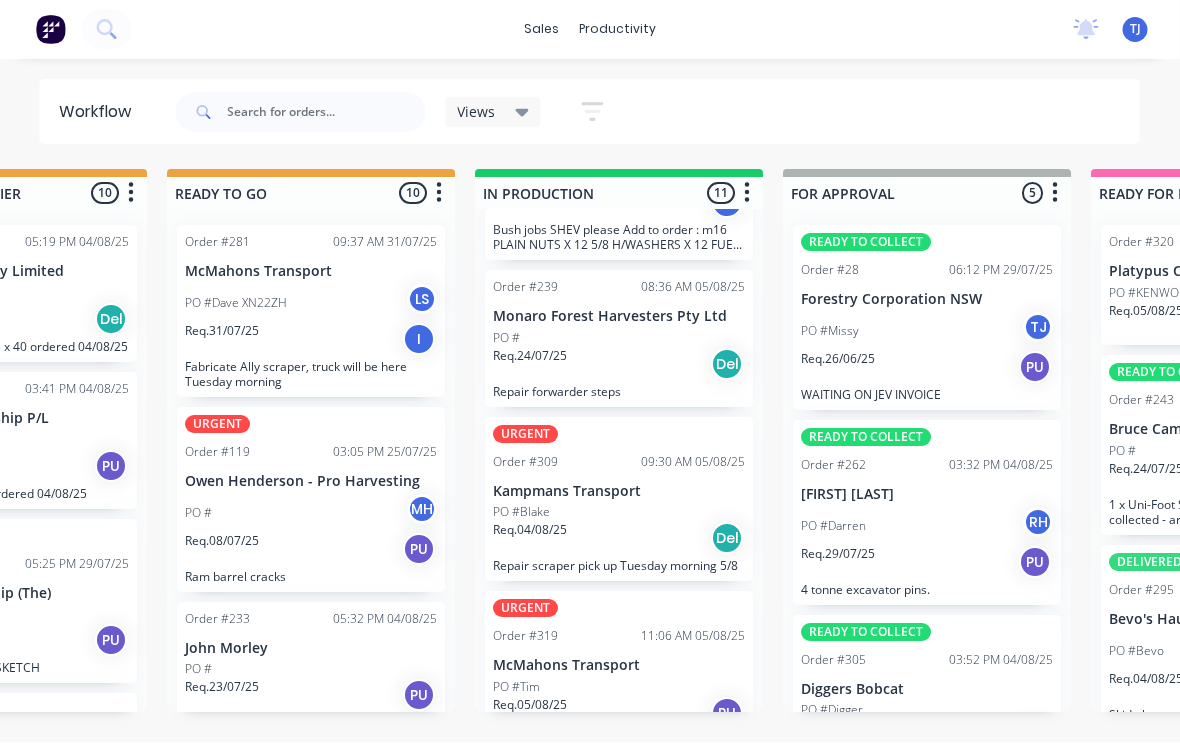 click on "McMahons Transport" at bounding box center [620, 666] 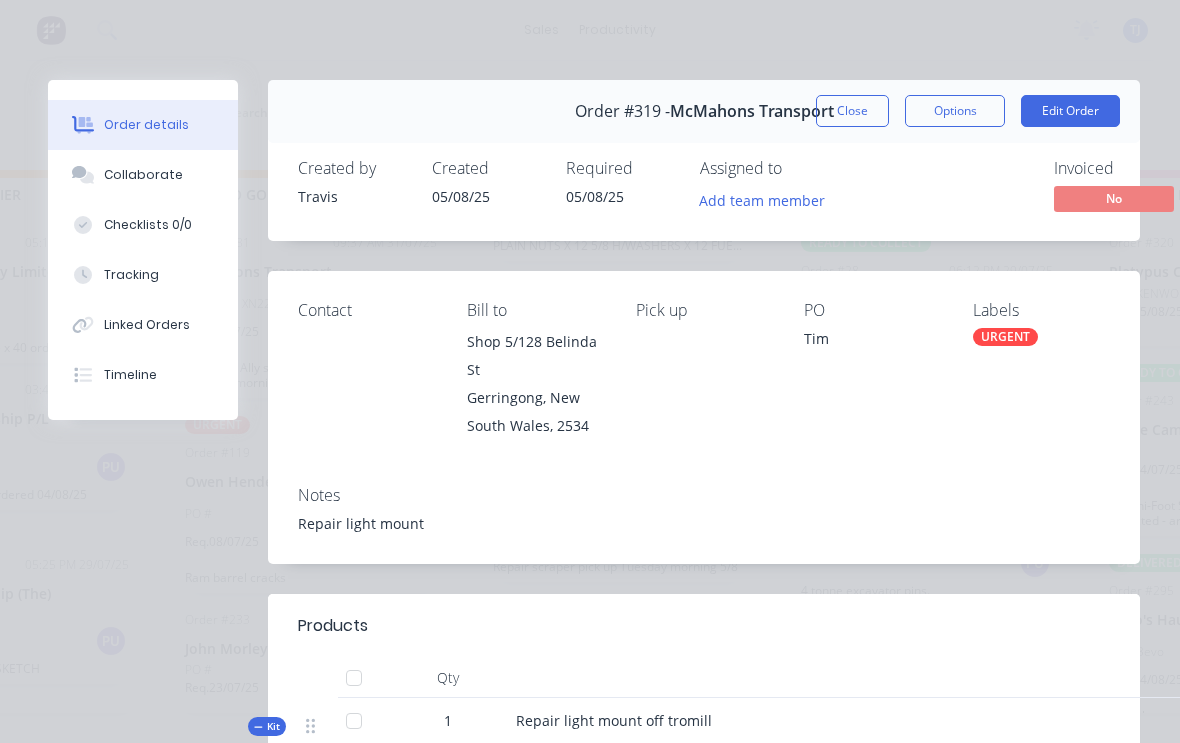 click on "URGENT" at bounding box center (1005, 337) 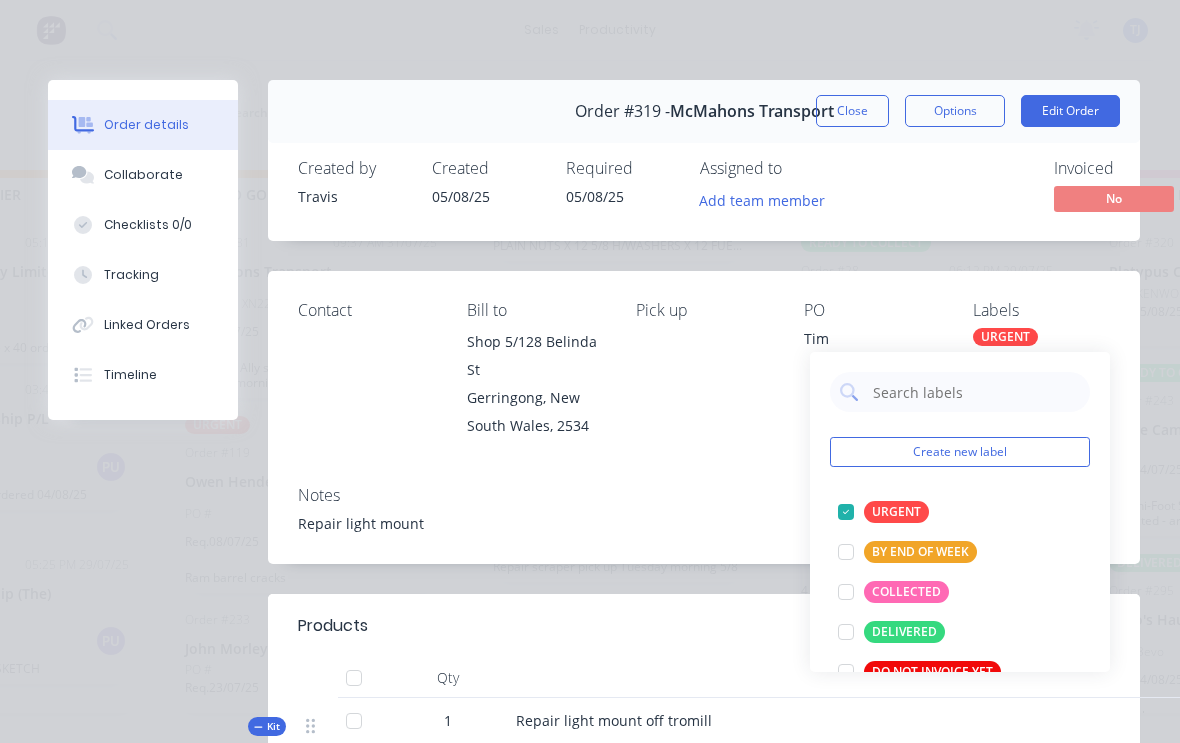 click at bounding box center [846, 512] 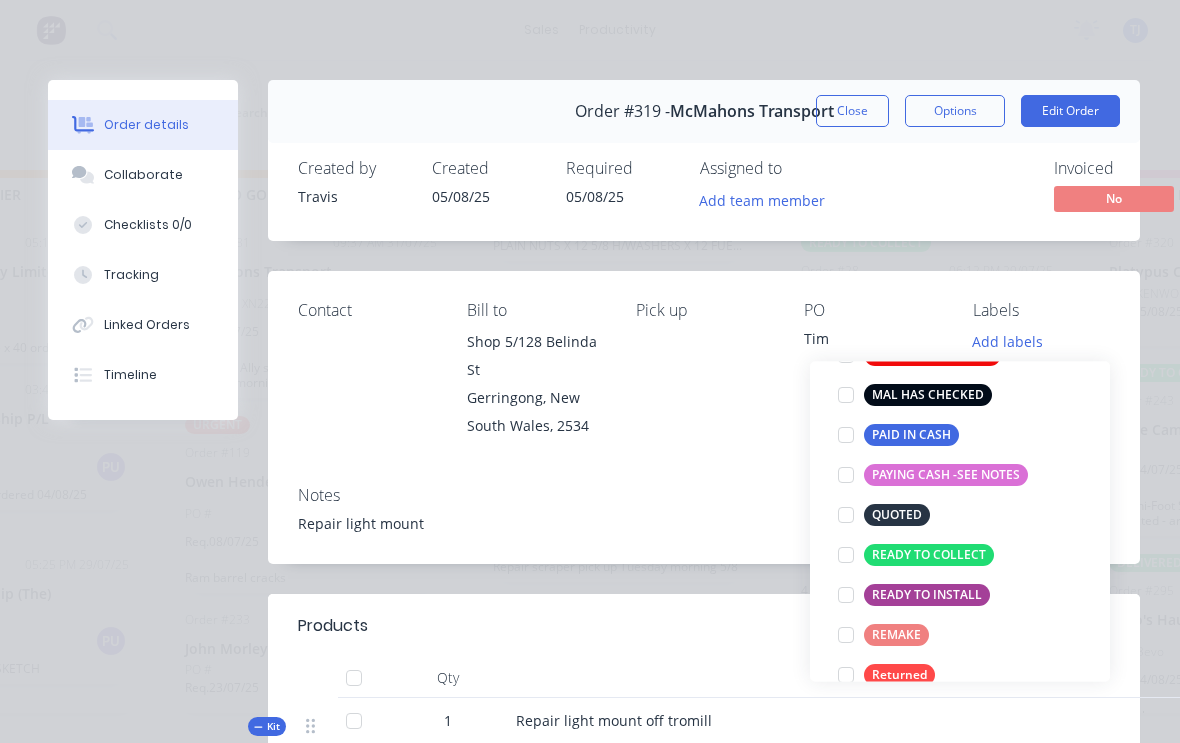 scroll, scrollTop: 320, scrollLeft: 0, axis: vertical 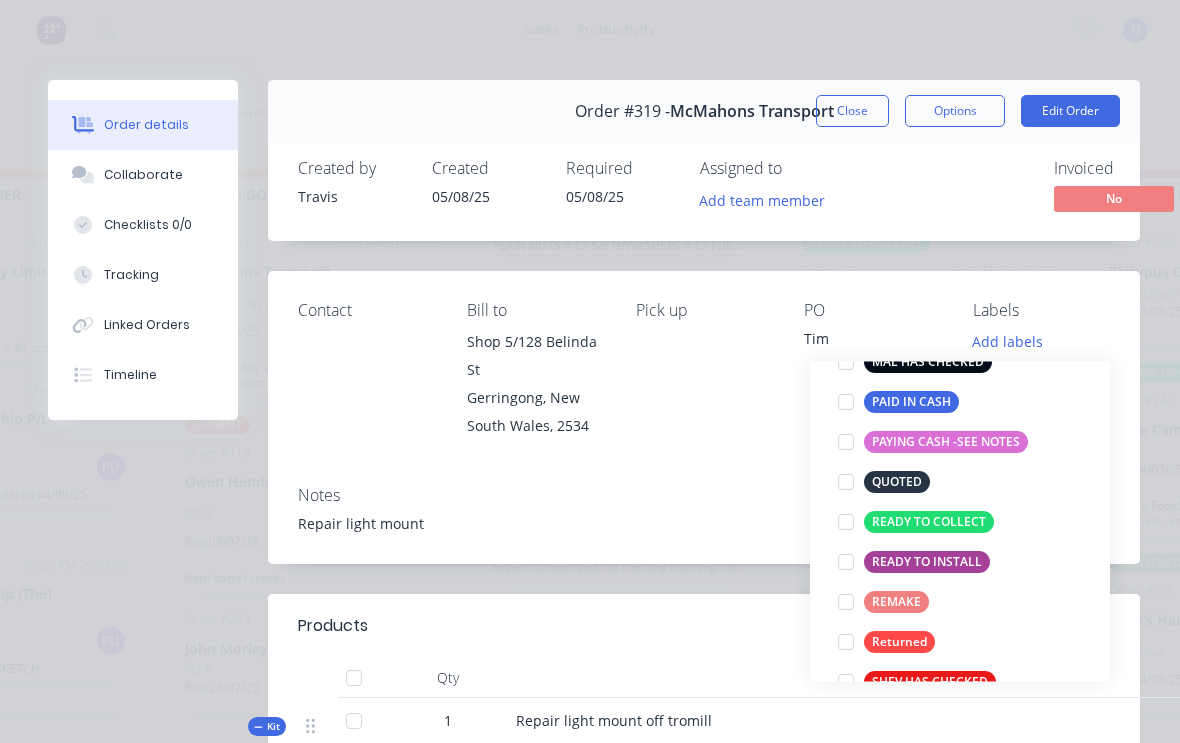 click at bounding box center (846, 522) 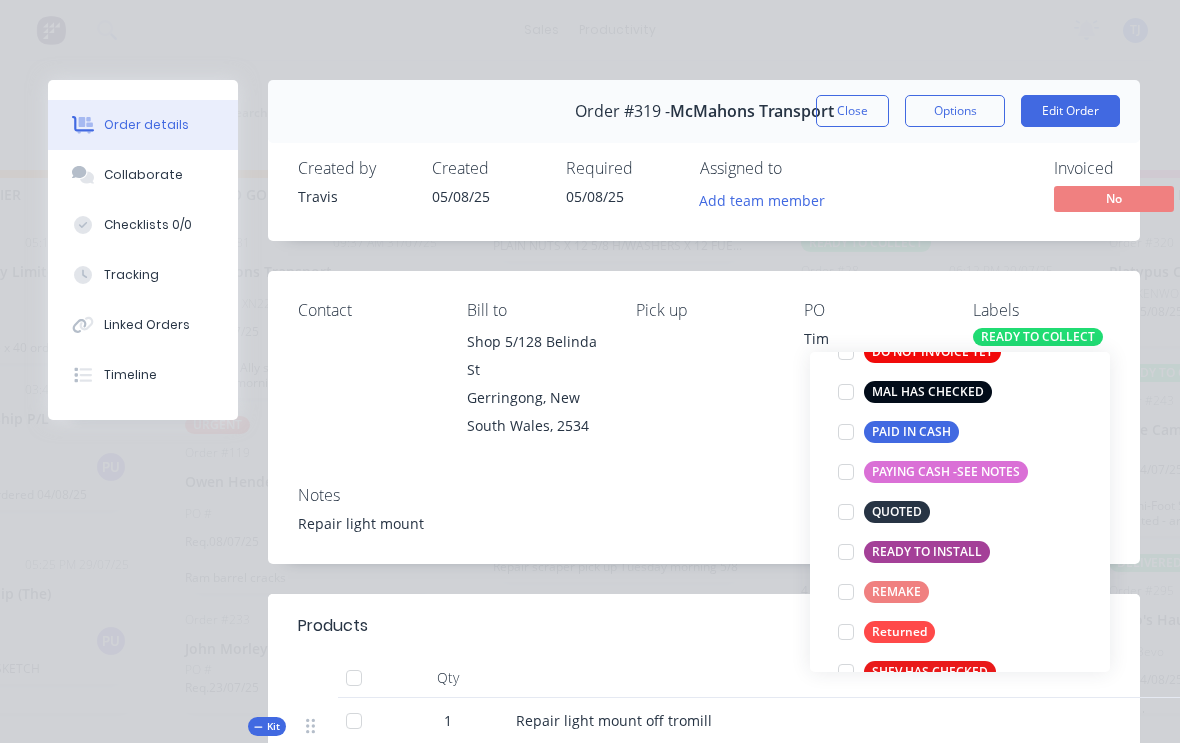 click on "Notes Repair light mount" at bounding box center (704, 517) 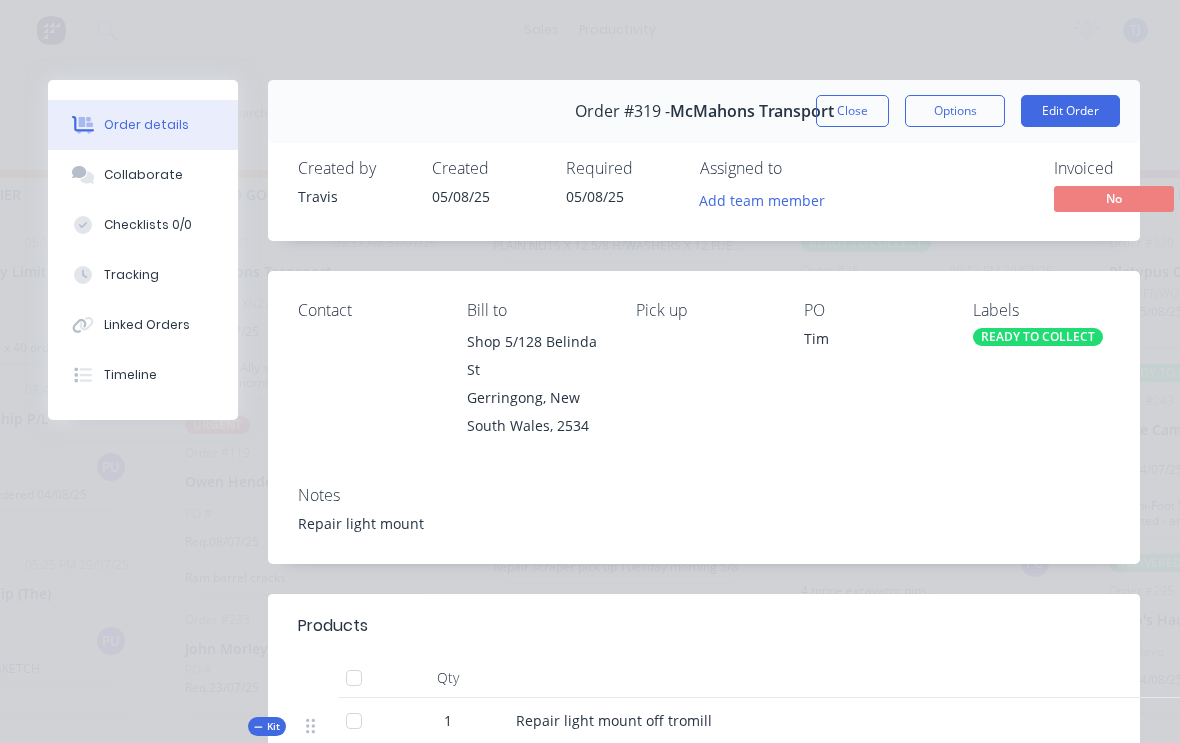 click on "Close" at bounding box center [852, 111] 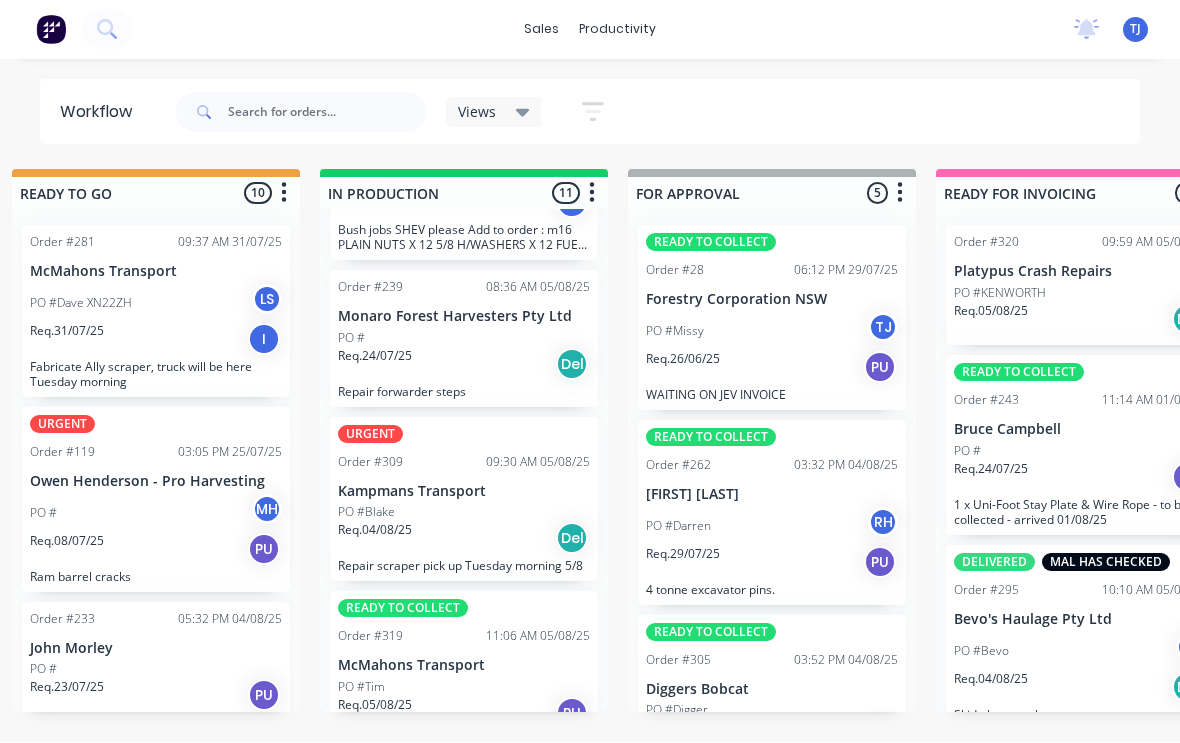 scroll, scrollTop: 0, scrollLeft: 955, axis: horizontal 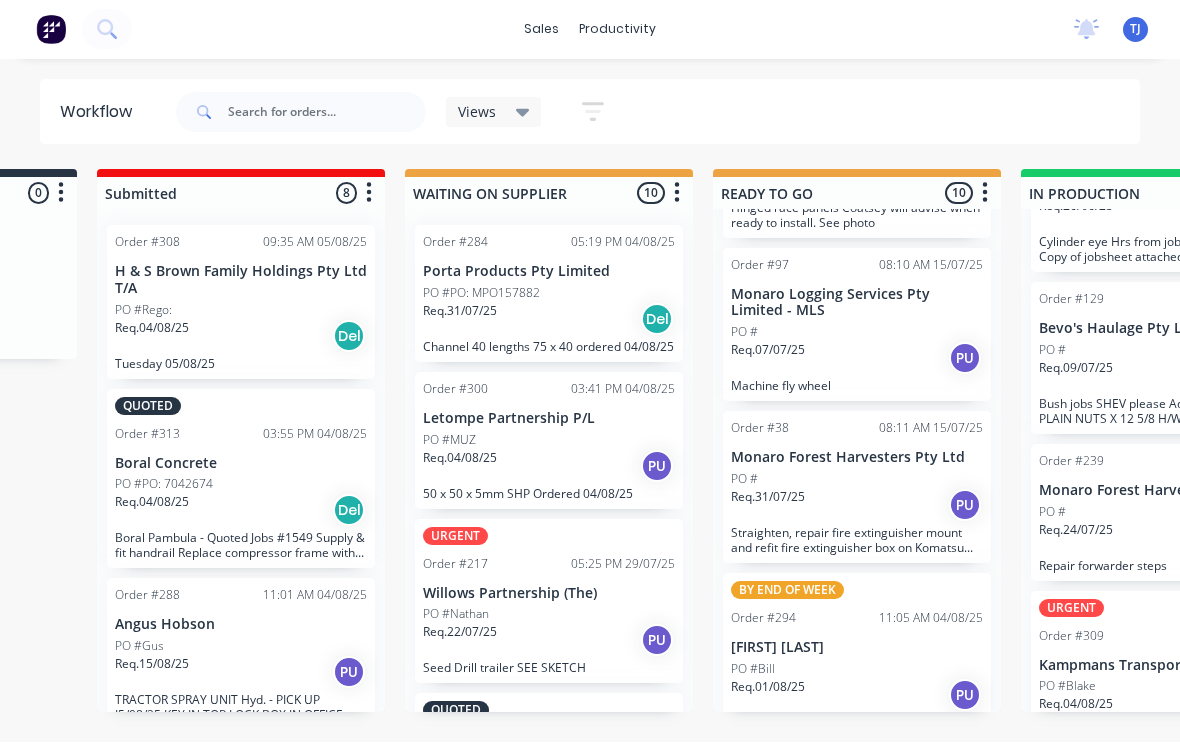 click on "PO #Rego:" at bounding box center (241, 311) 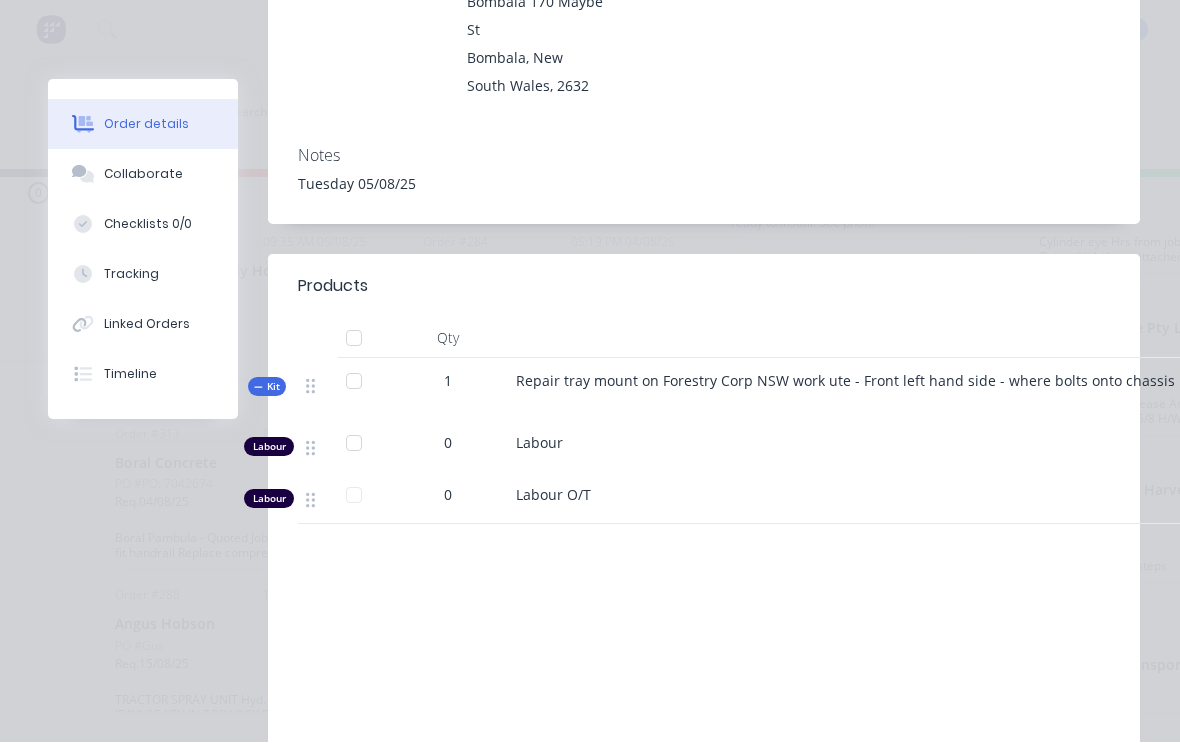 scroll, scrollTop: 366, scrollLeft: 0, axis: vertical 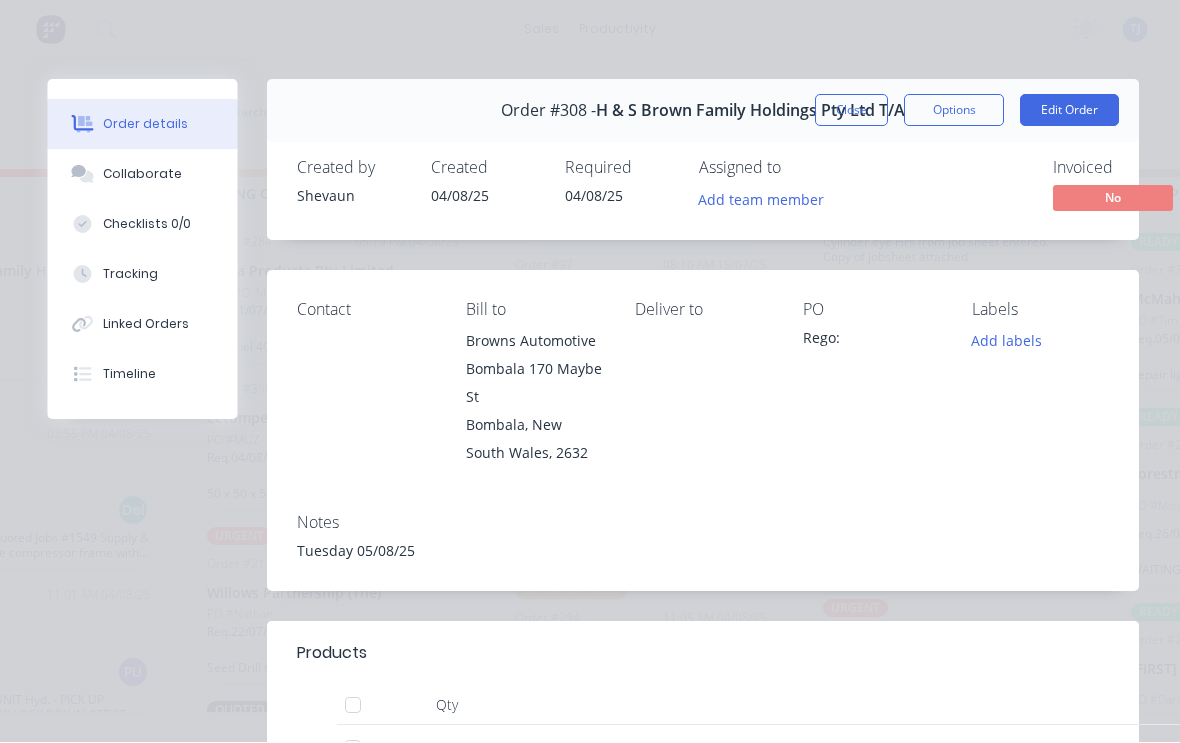 click on "Close" at bounding box center [852, 111] 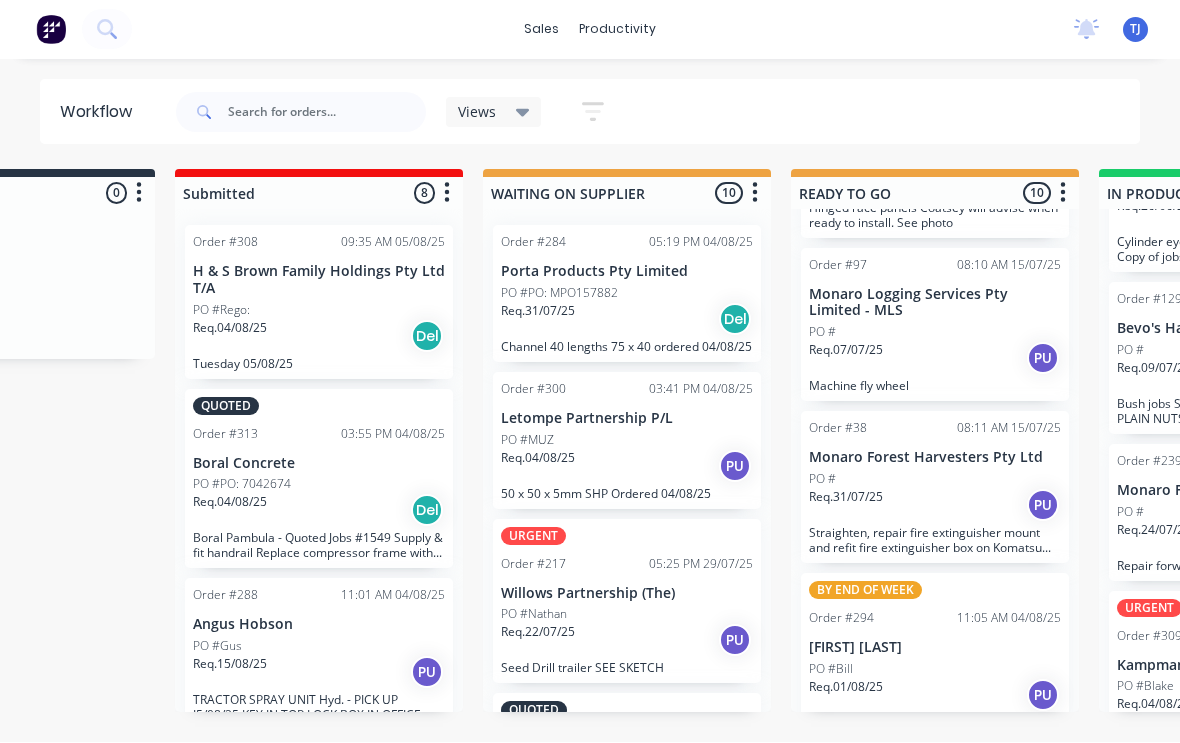 scroll, scrollTop: 3, scrollLeft: 175, axis: both 